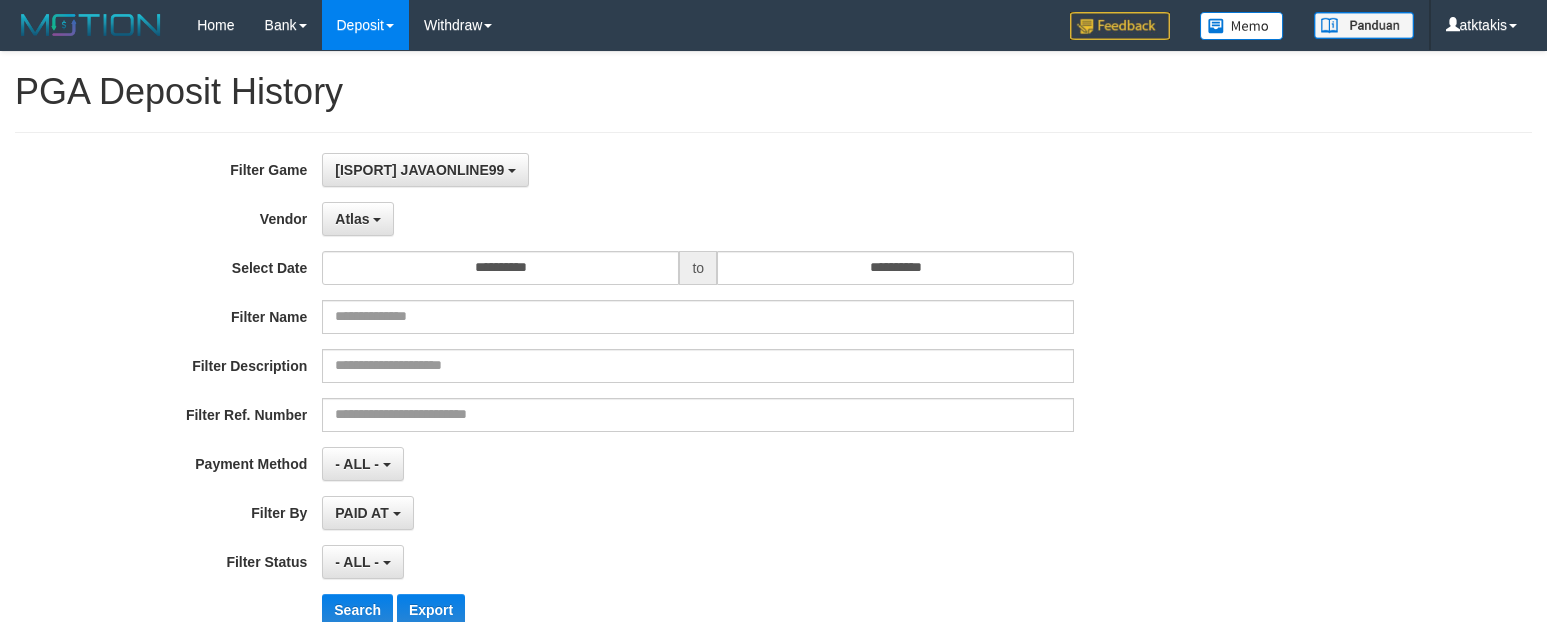 select on "**********" 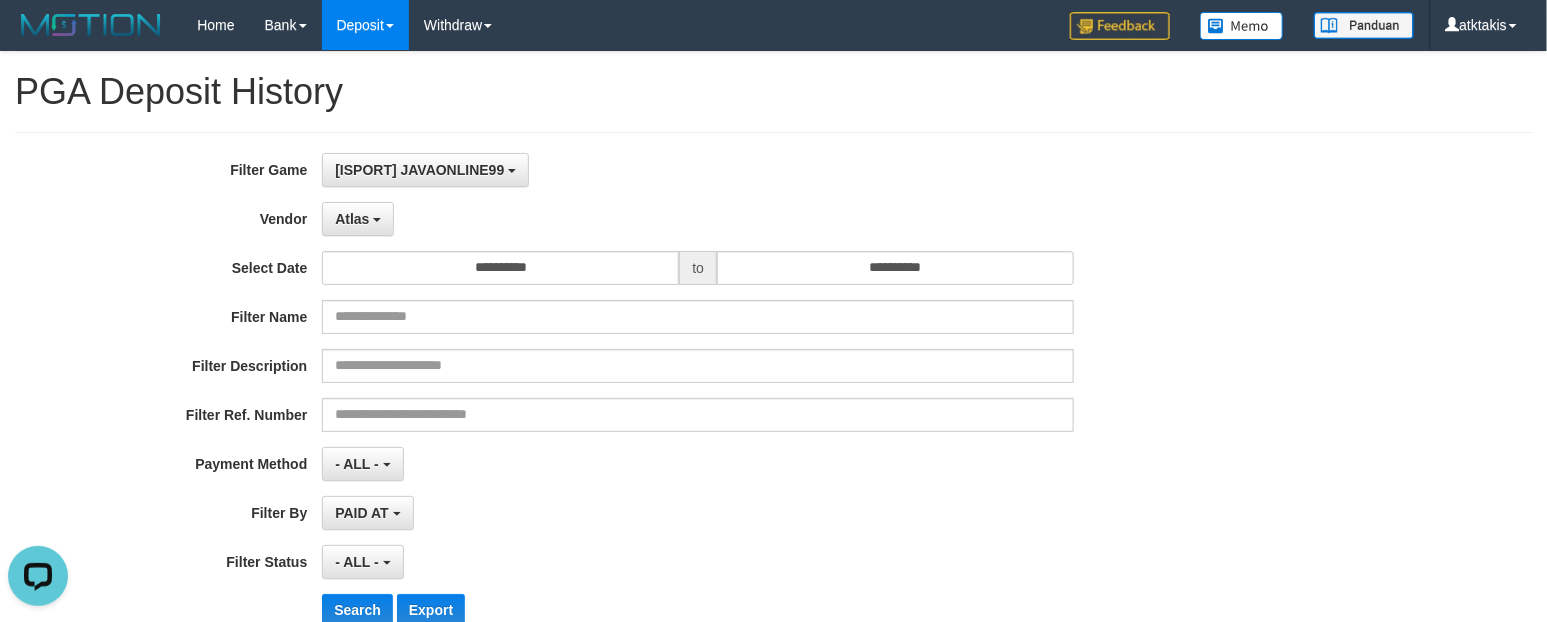 scroll, scrollTop: 0, scrollLeft: 0, axis: both 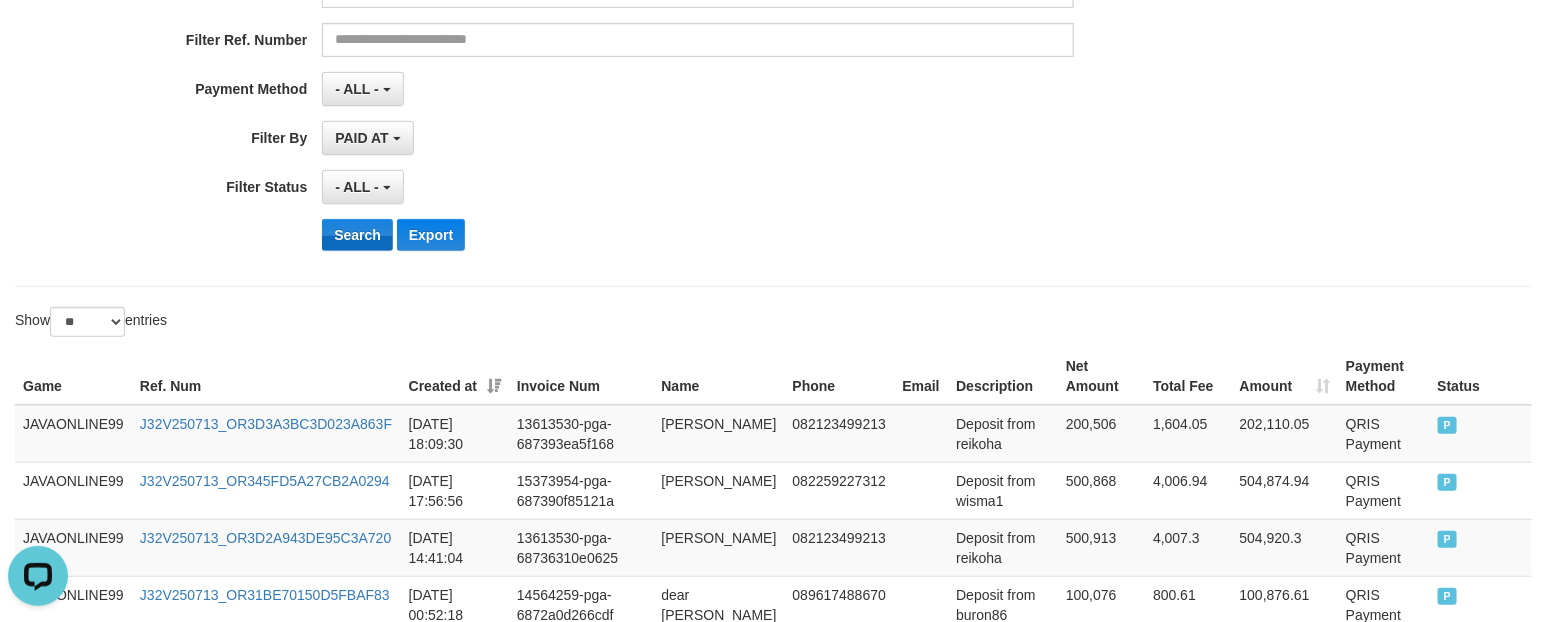 click on "Search" at bounding box center [357, 235] 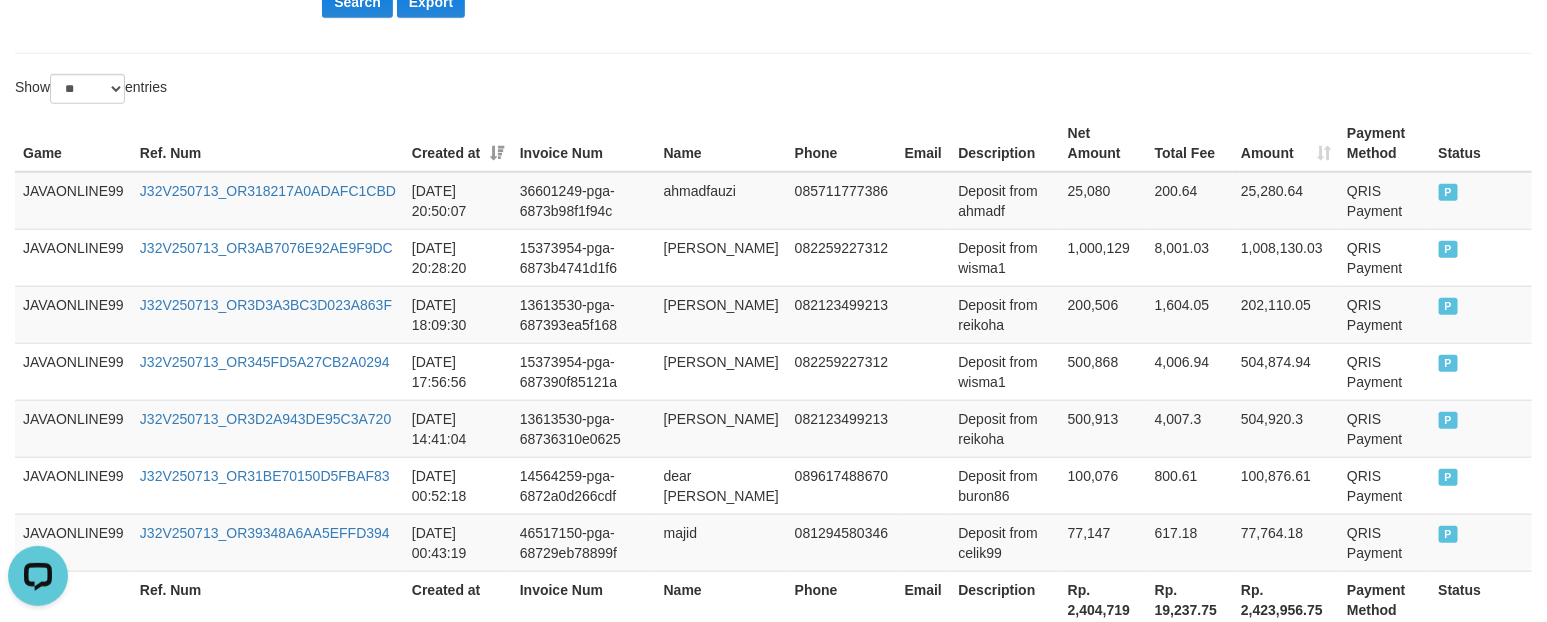 scroll, scrollTop: 625, scrollLeft: 0, axis: vertical 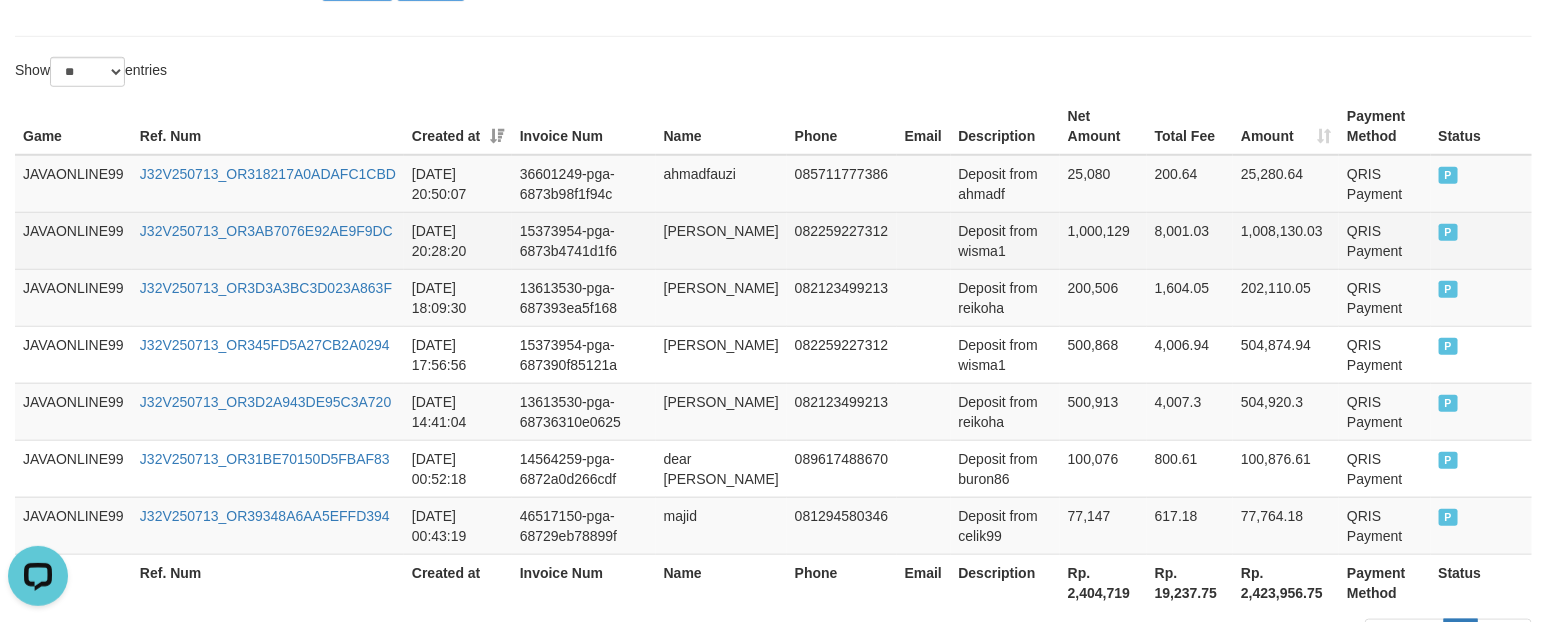 click on "[PERSON_NAME]" at bounding box center (721, 240) 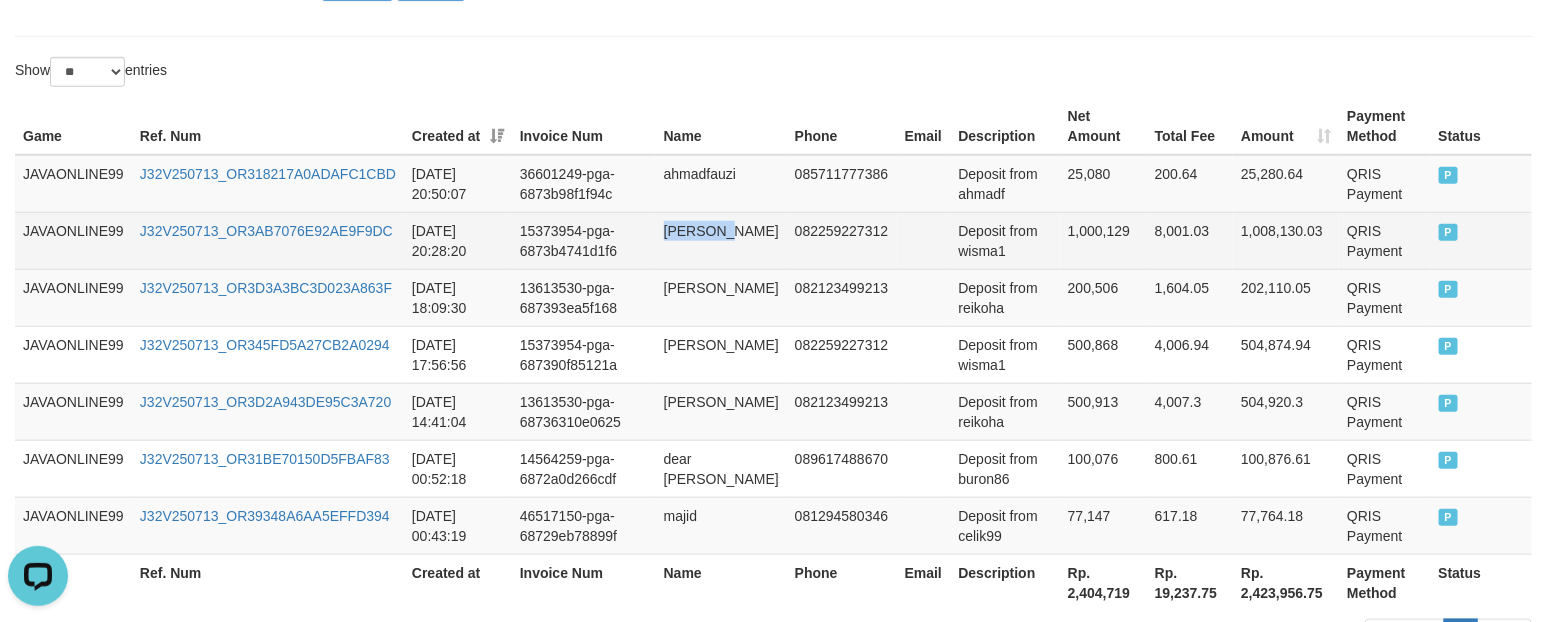 click on "[PERSON_NAME]" at bounding box center [721, 240] 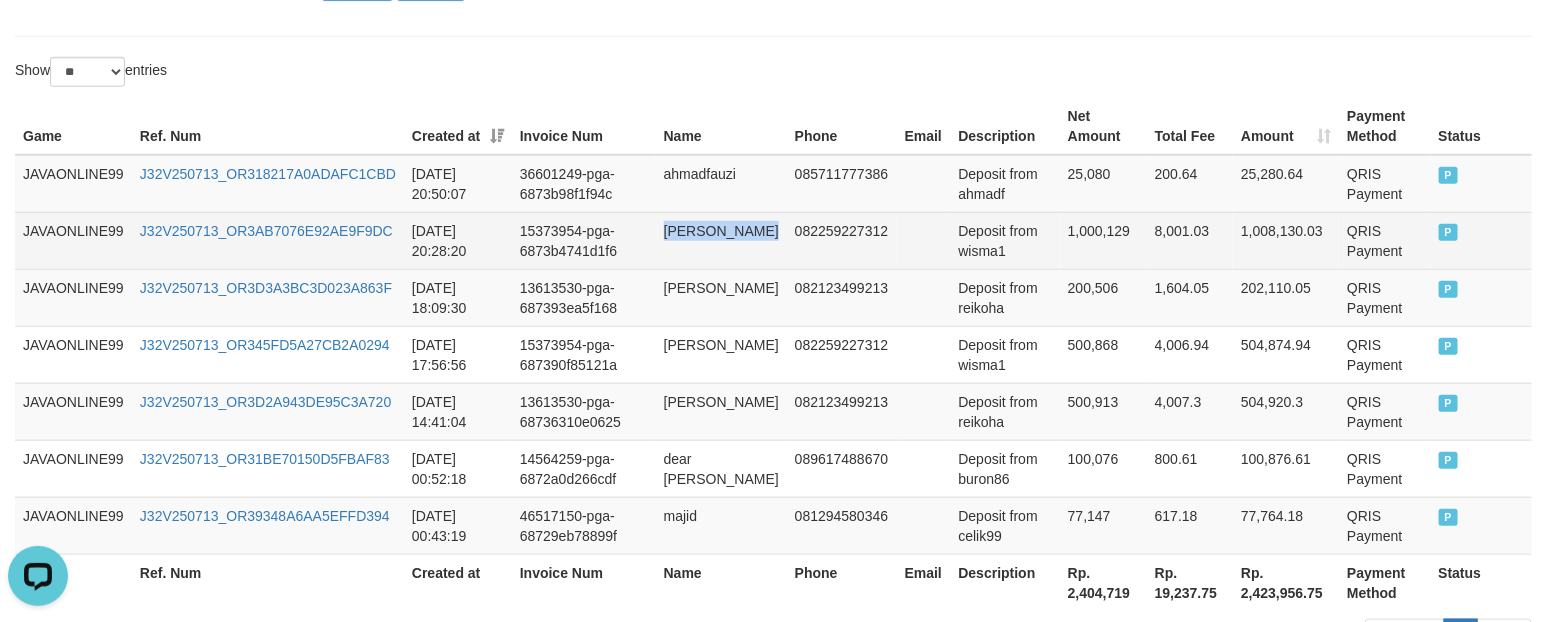 drag, startPoint x: 671, startPoint y: 236, endPoint x: 706, endPoint y: 251, distance: 38.078865 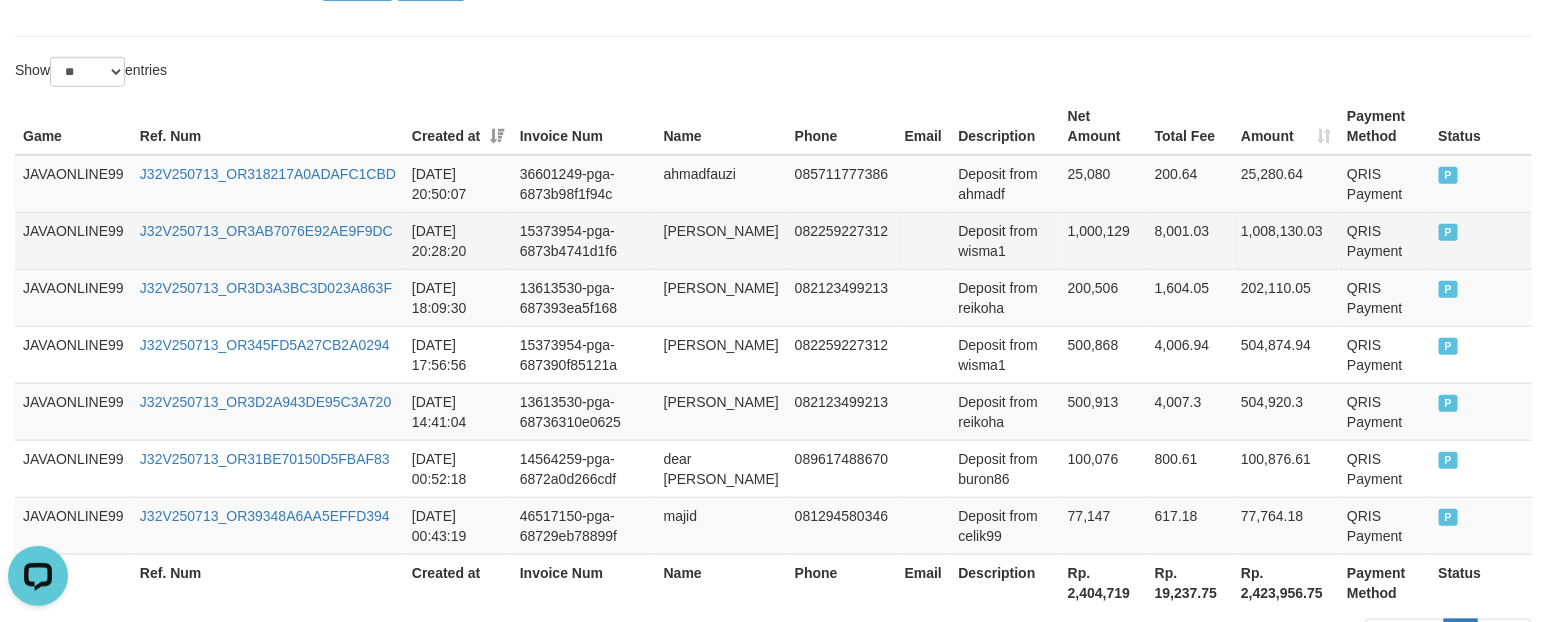 drag, startPoint x: 671, startPoint y: 236, endPoint x: 721, endPoint y: 265, distance: 57.801384 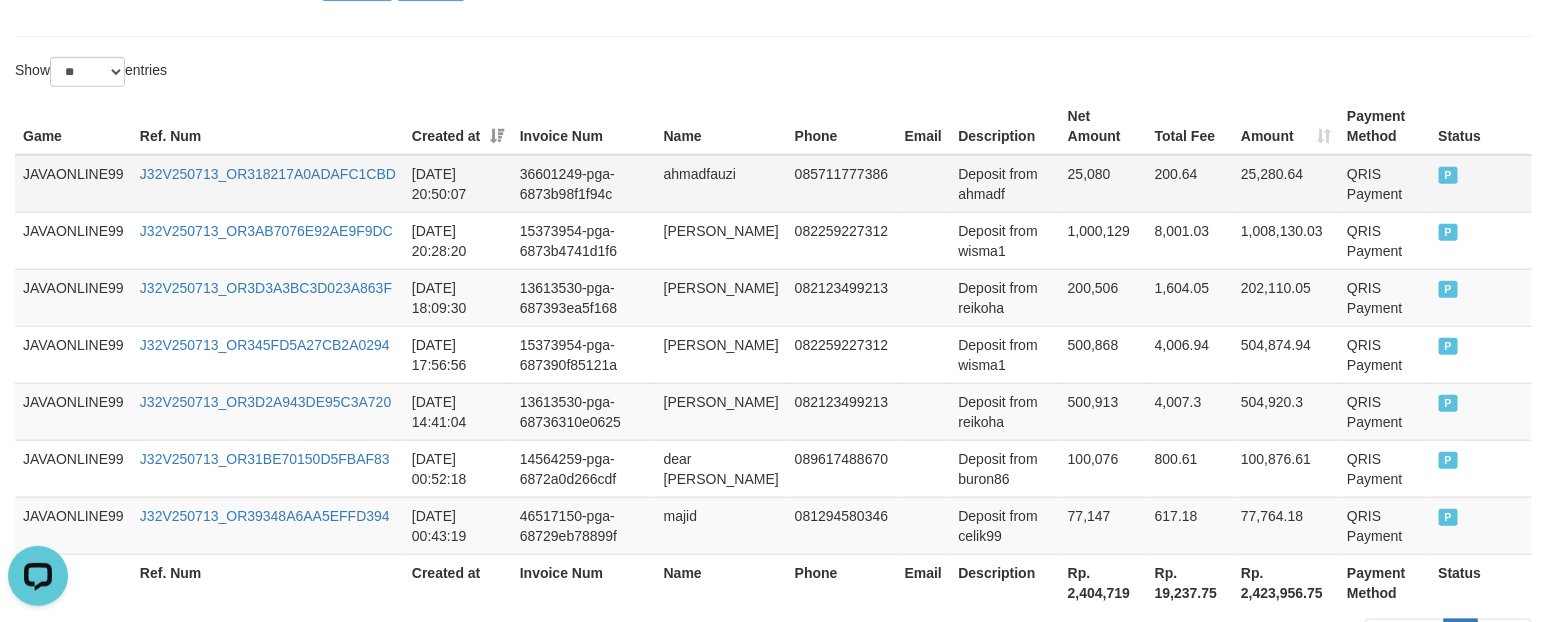 copy on "[PERSON_NAME]" 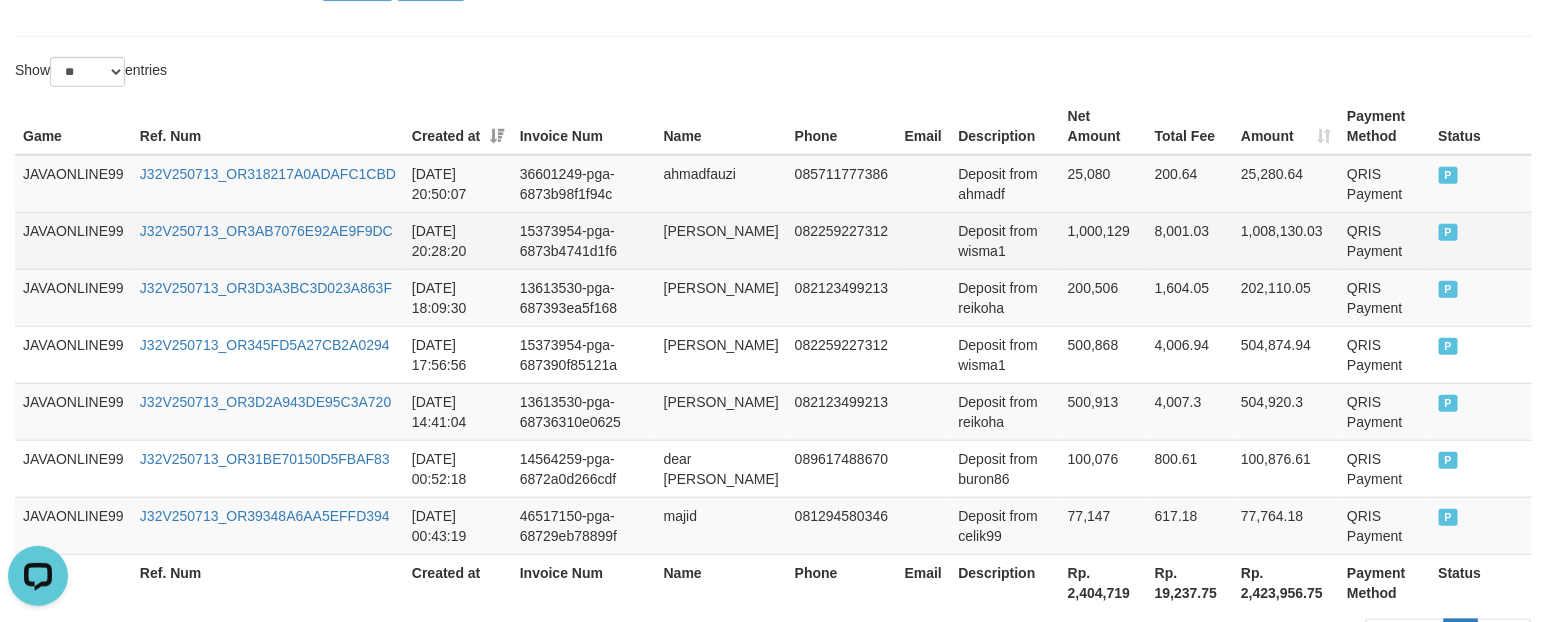 click on "Deposit from wisma1" at bounding box center (1005, 240) 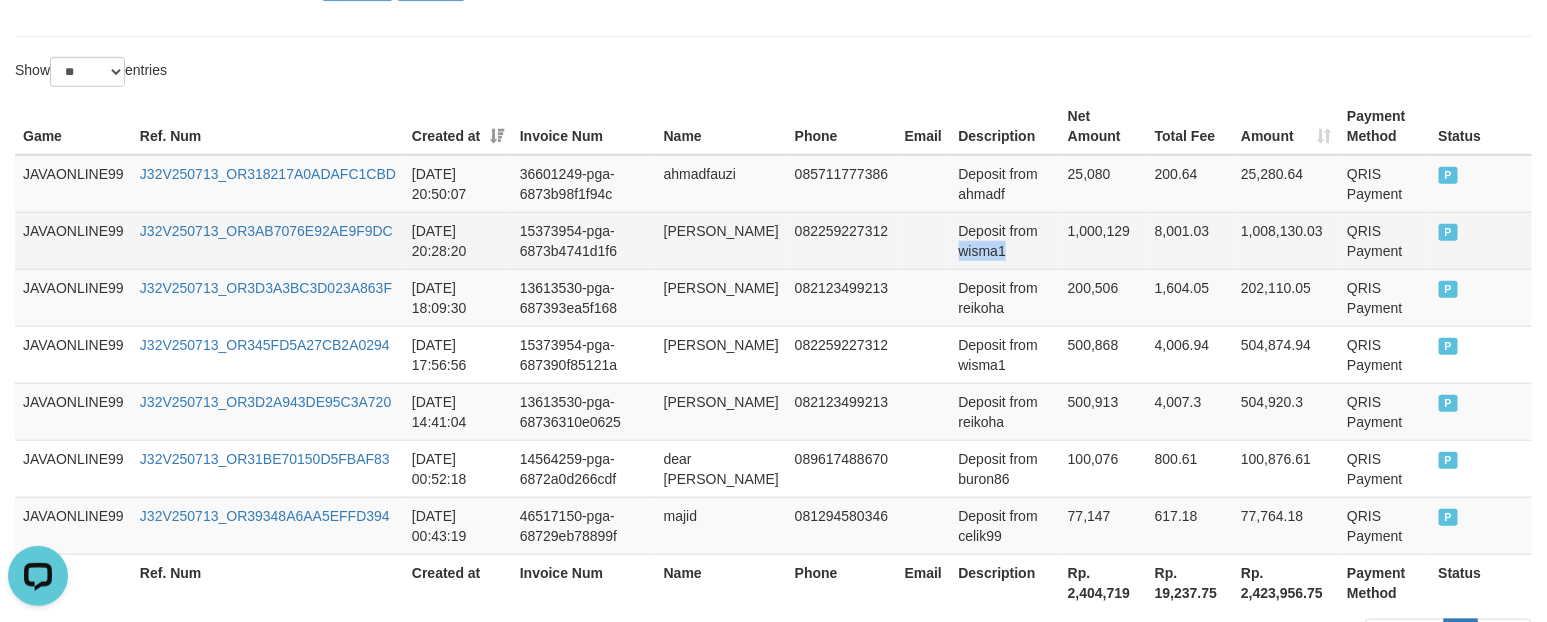 click on "Deposit from wisma1" at bounding box center [1005, 240] 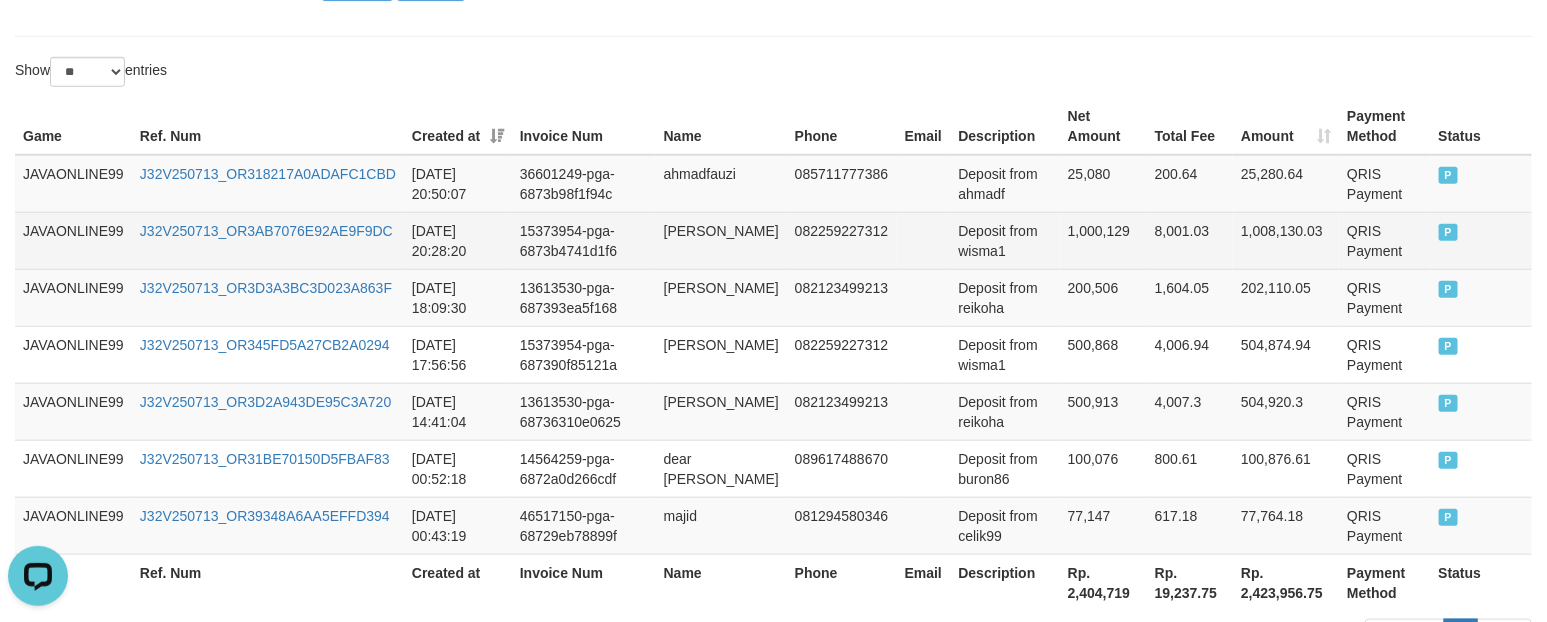 click on "1,000,129" at bounding box center (1103, 240) 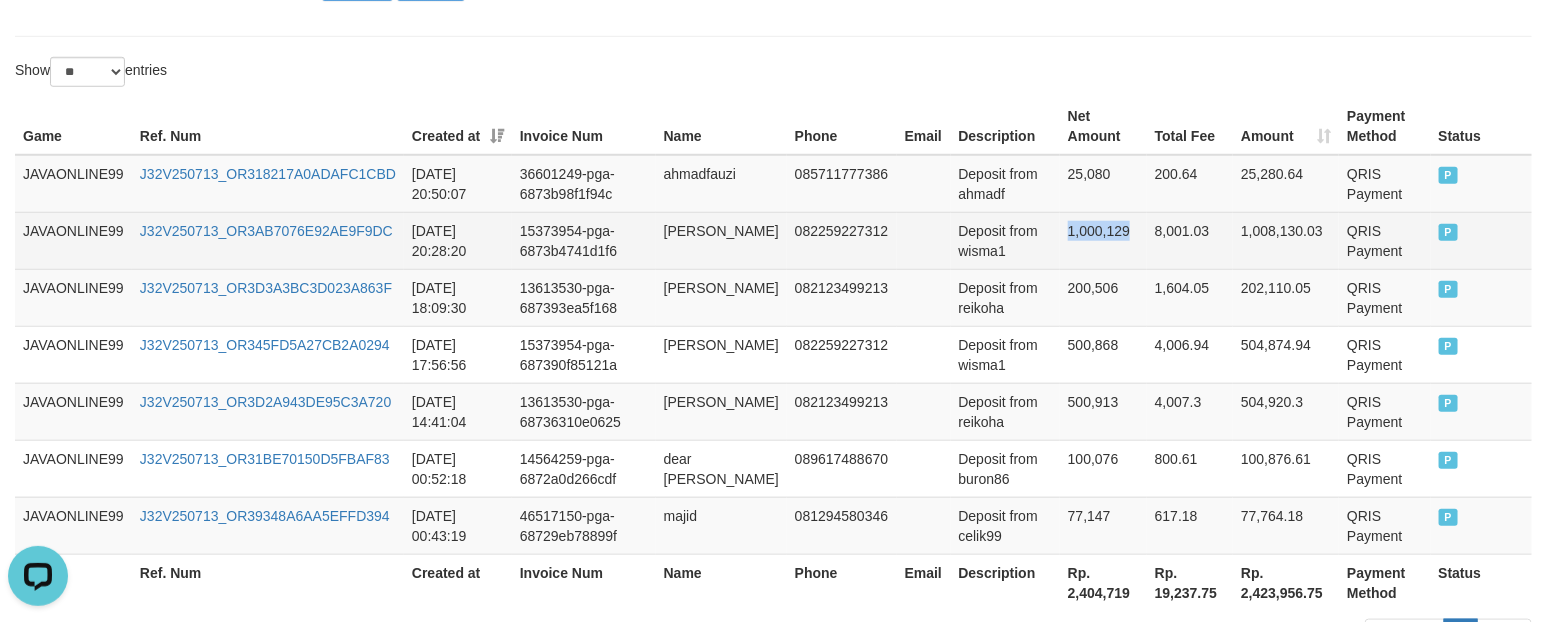 click on "1,000,129" at bounding box center [1103, 240] 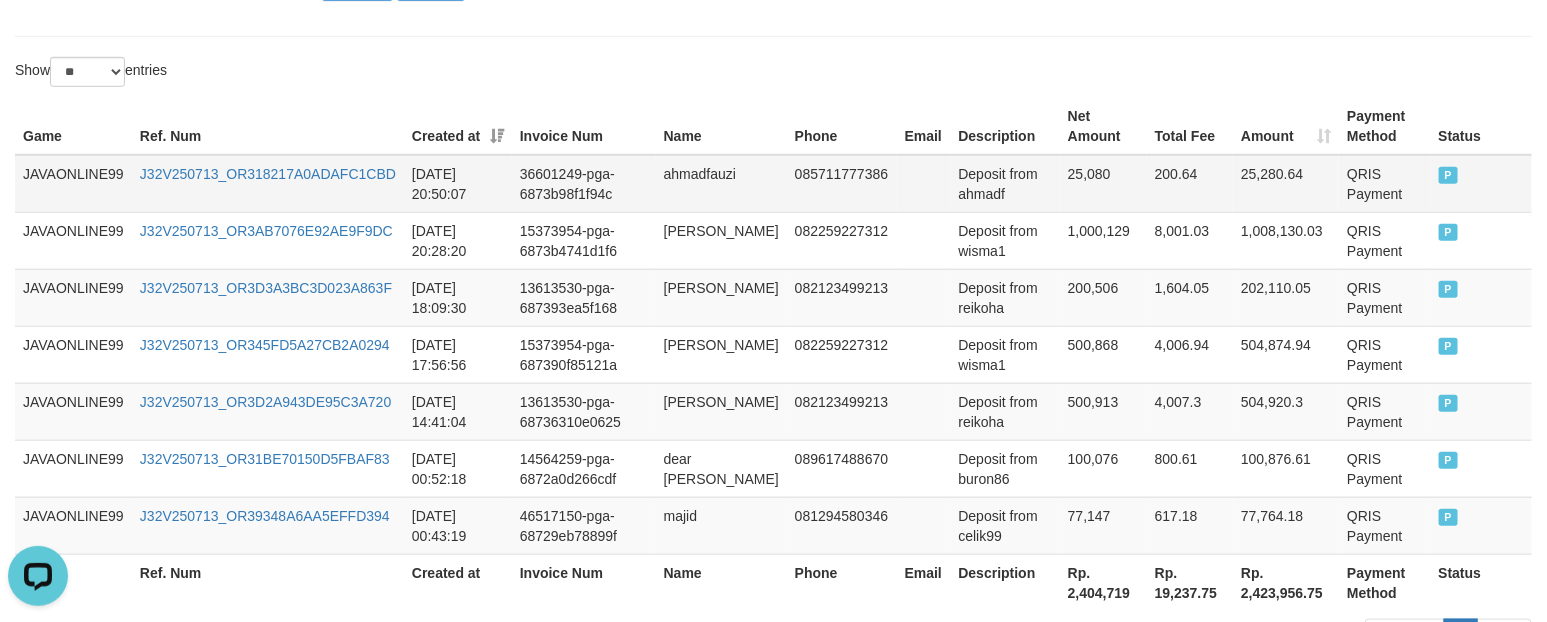 click on "ahmadfauzi" at bounding box center (721, 184) 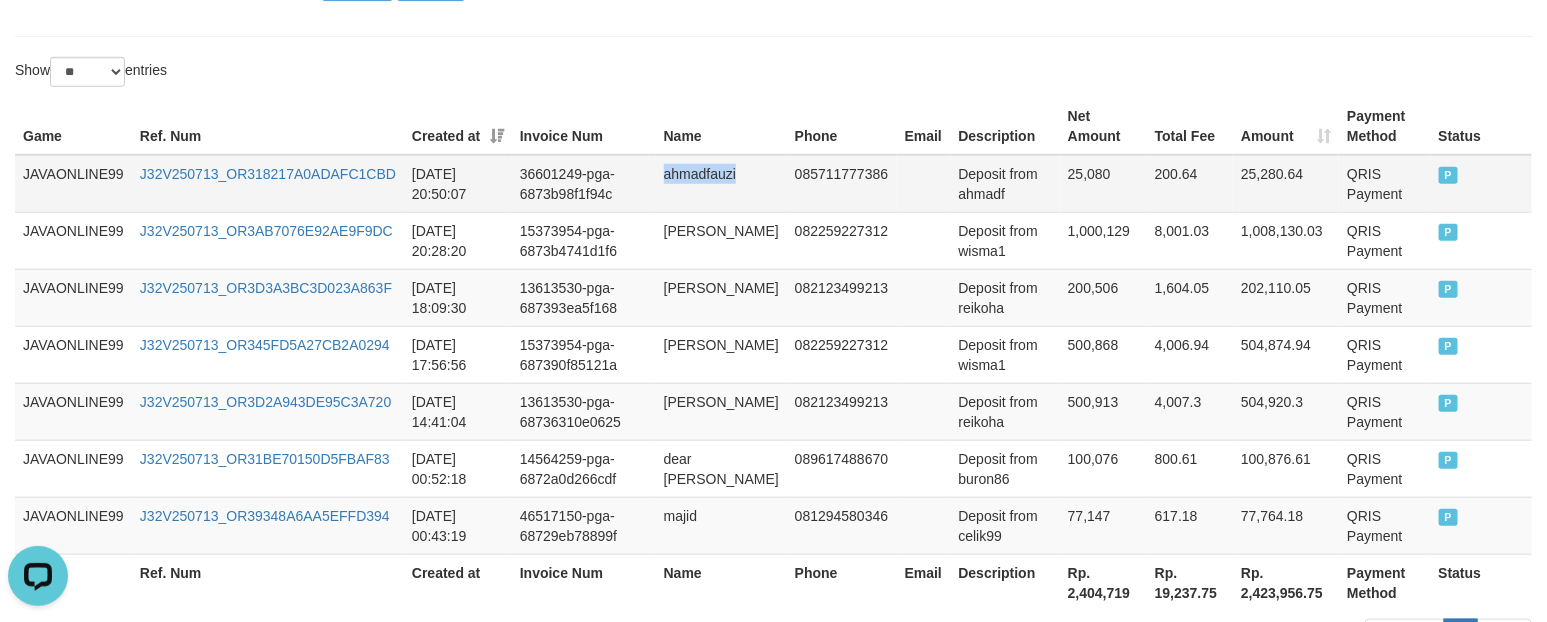 click on "ahmadfauzi" at bounding box center [721, 184] 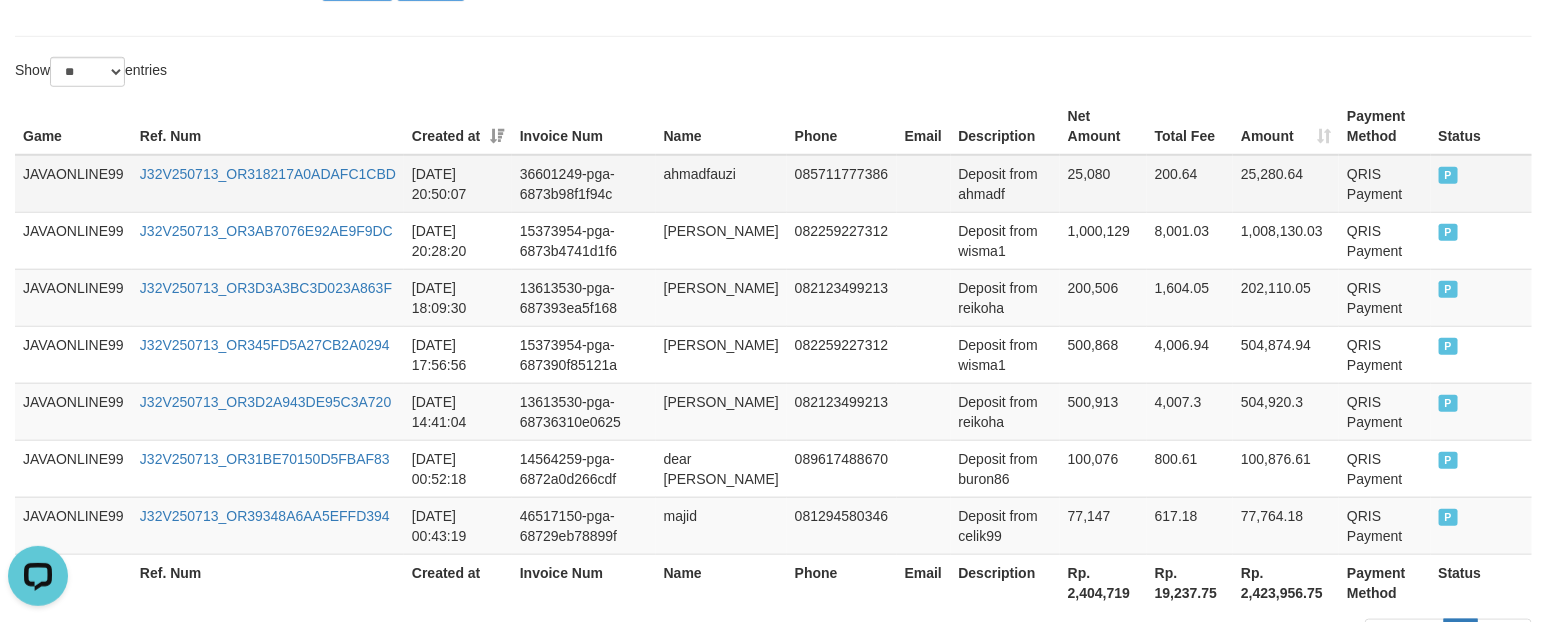click on "Deposit from ahmadf" at bounding box center [1005, 184] 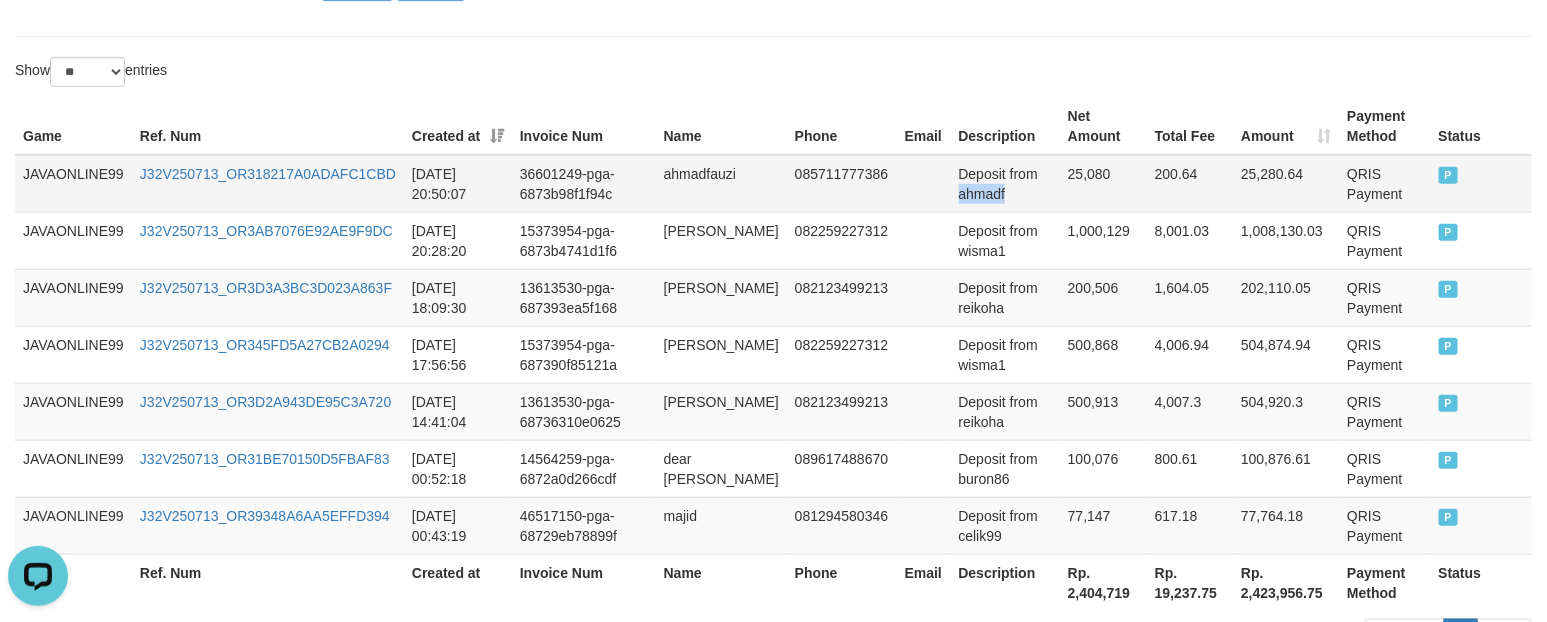 click on "Deposit from ahmadf" at bounding box center (1005, 184) 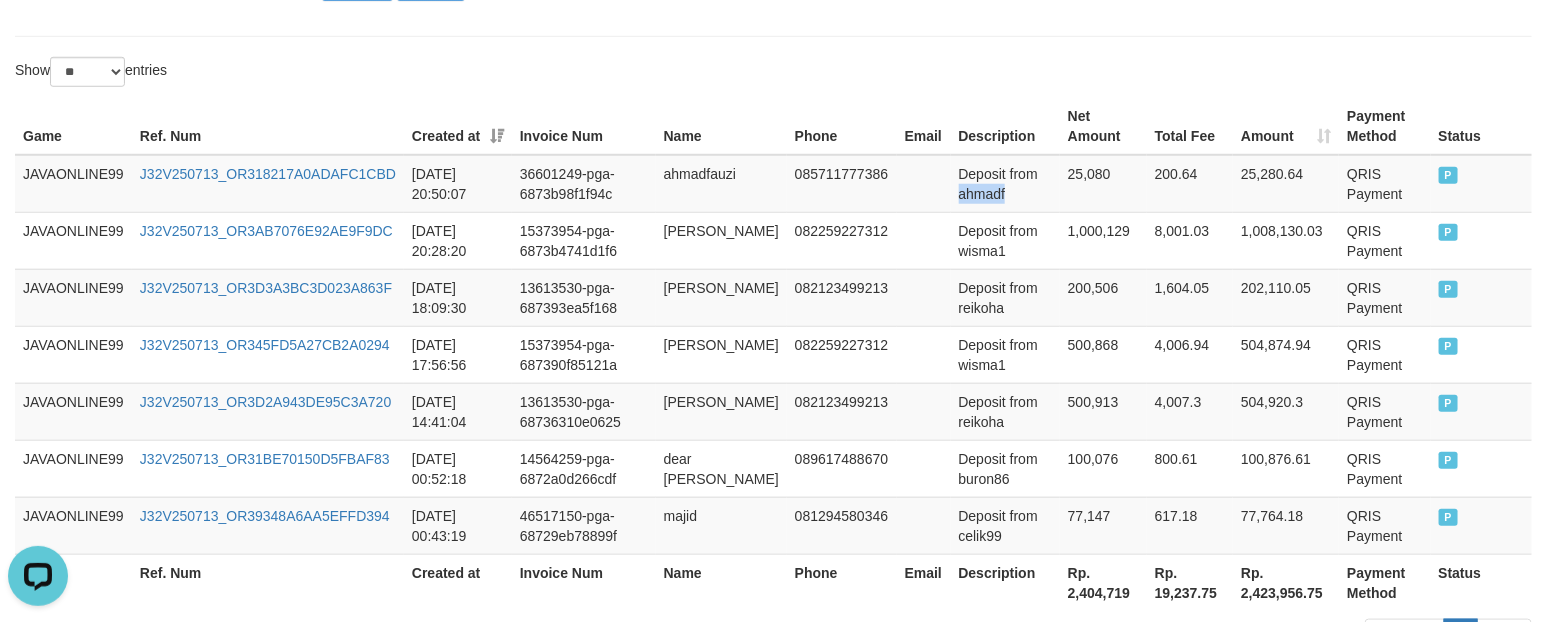 copy on "ahmadf" 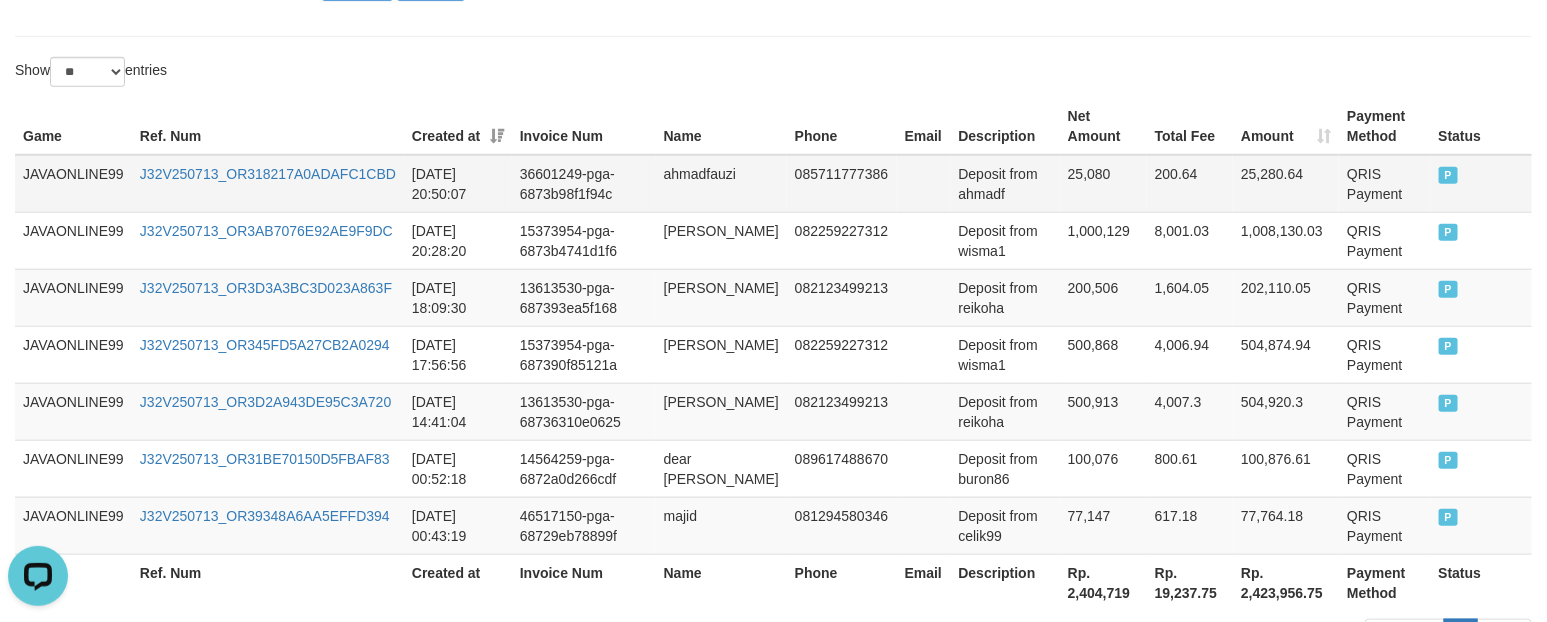 click on "25,080" at bounding box center [1103, 184] 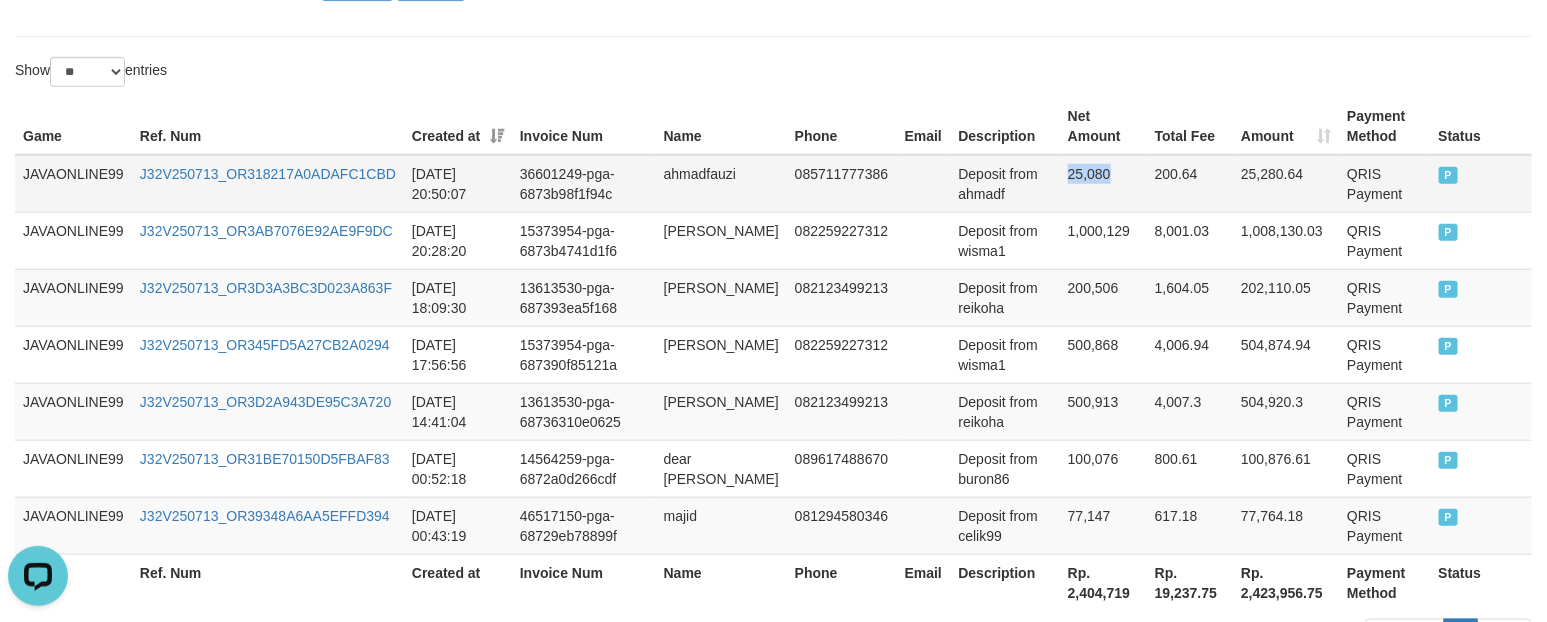 click on "25,080" at bounding box center [1103, 184] 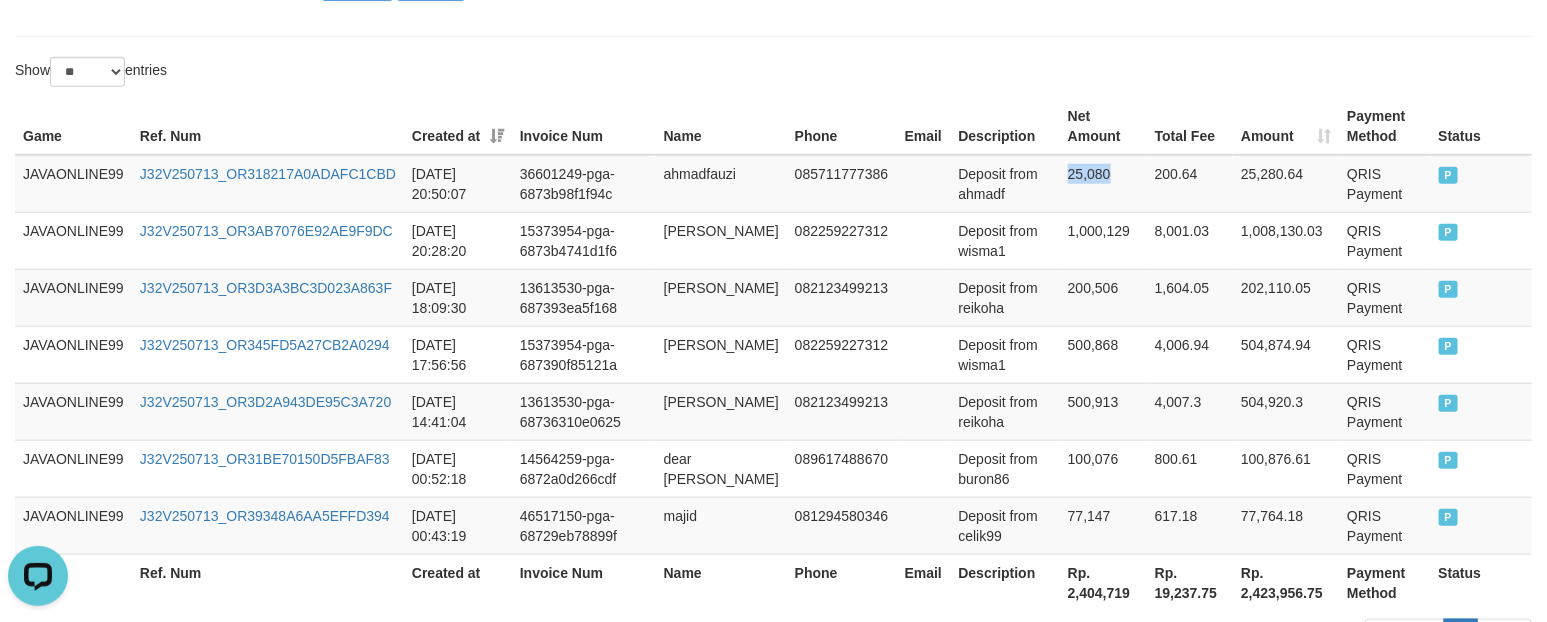 copy on "25,080" 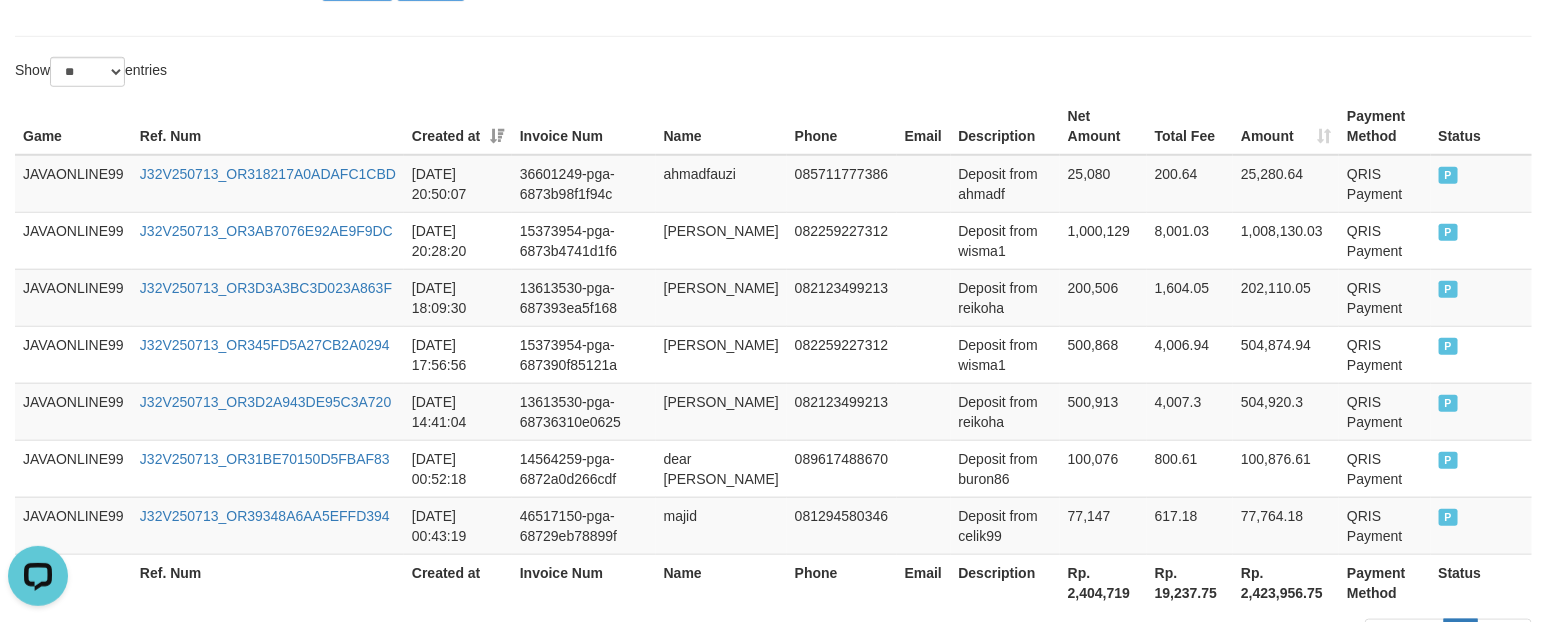 drag, startPoint x: 526, startPoint y: 115, endPoint x: 512, endPoint y: 115, distance: 14 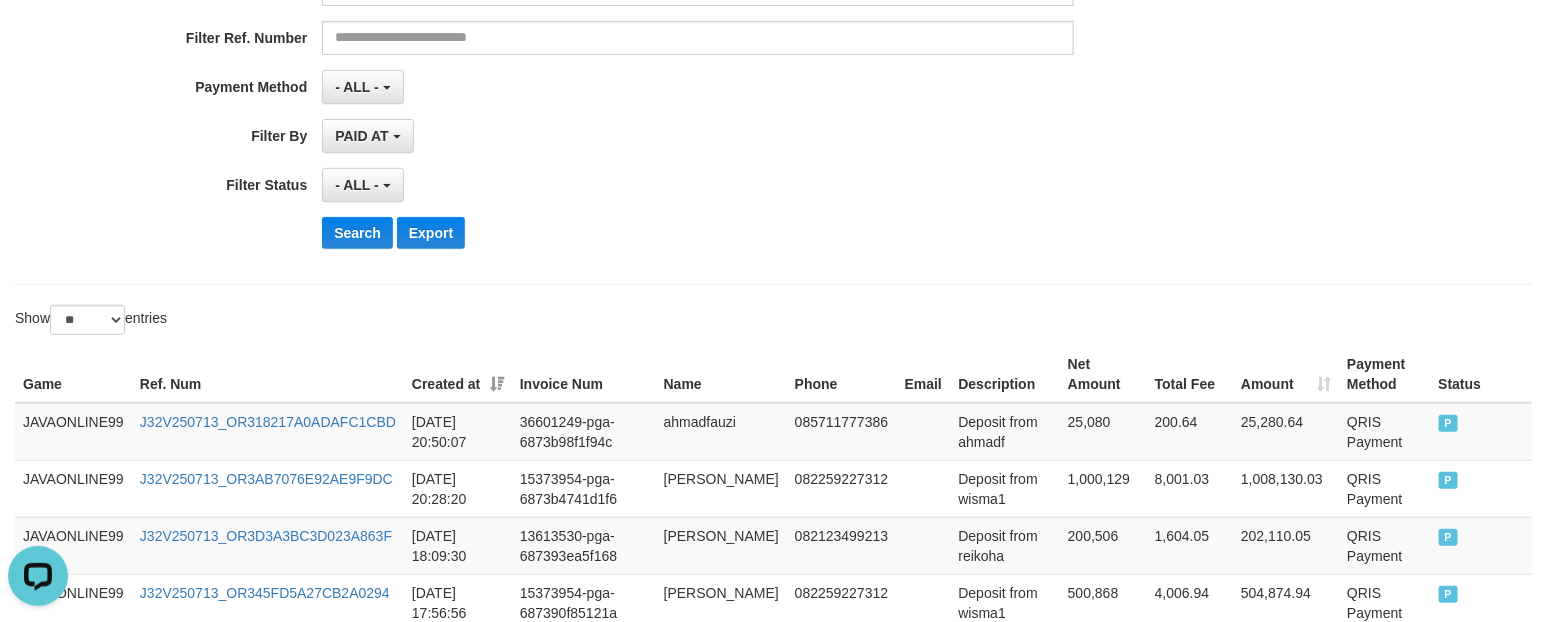 scroll, scrollTop: 125, scrollLeft: 0, axis: vertical 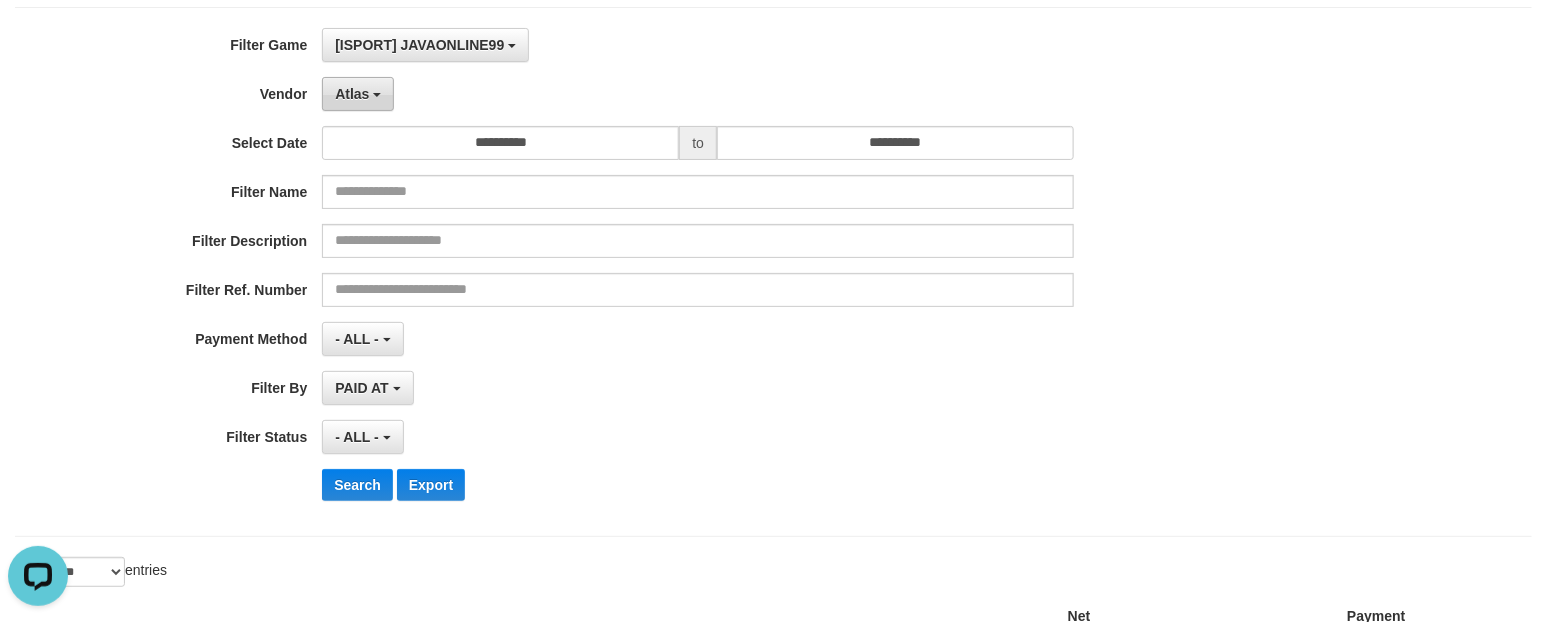 click on "Atlas" at bounding box center (352, 94) 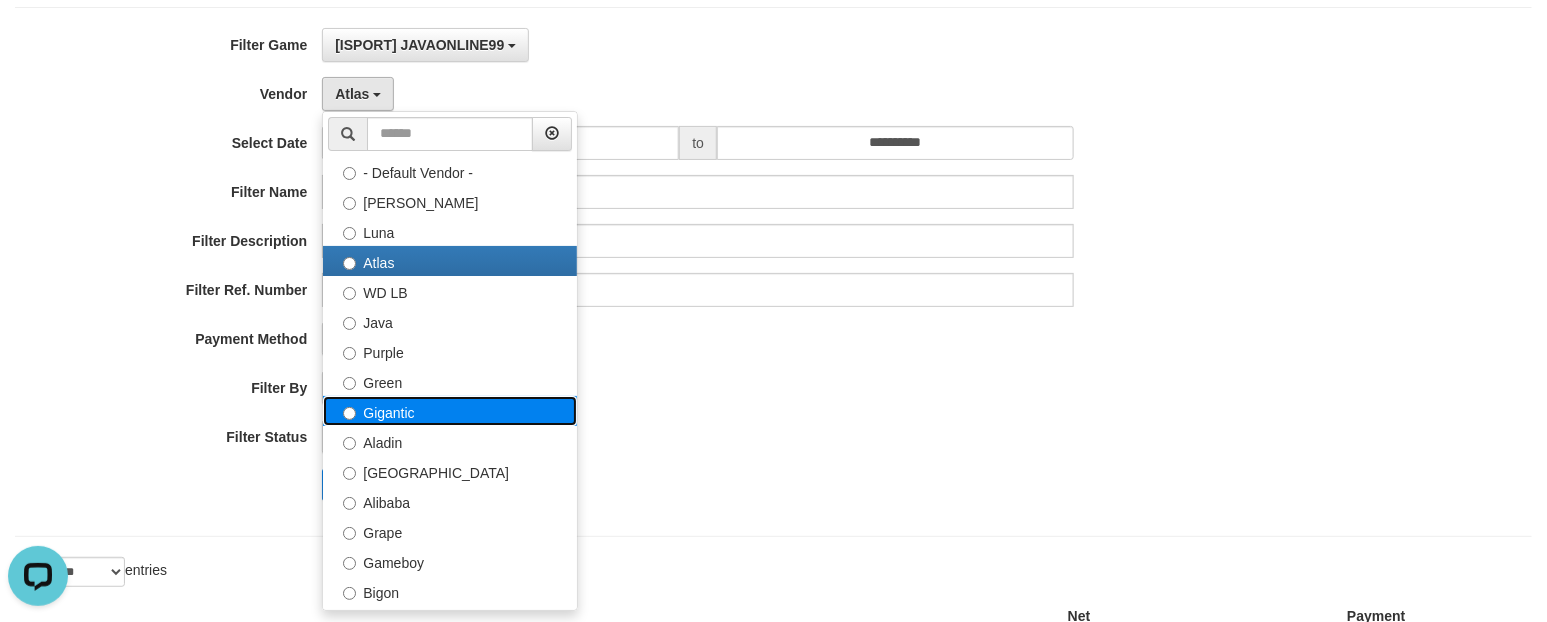 click on "Gigantic" at bounding box center (450, 411) 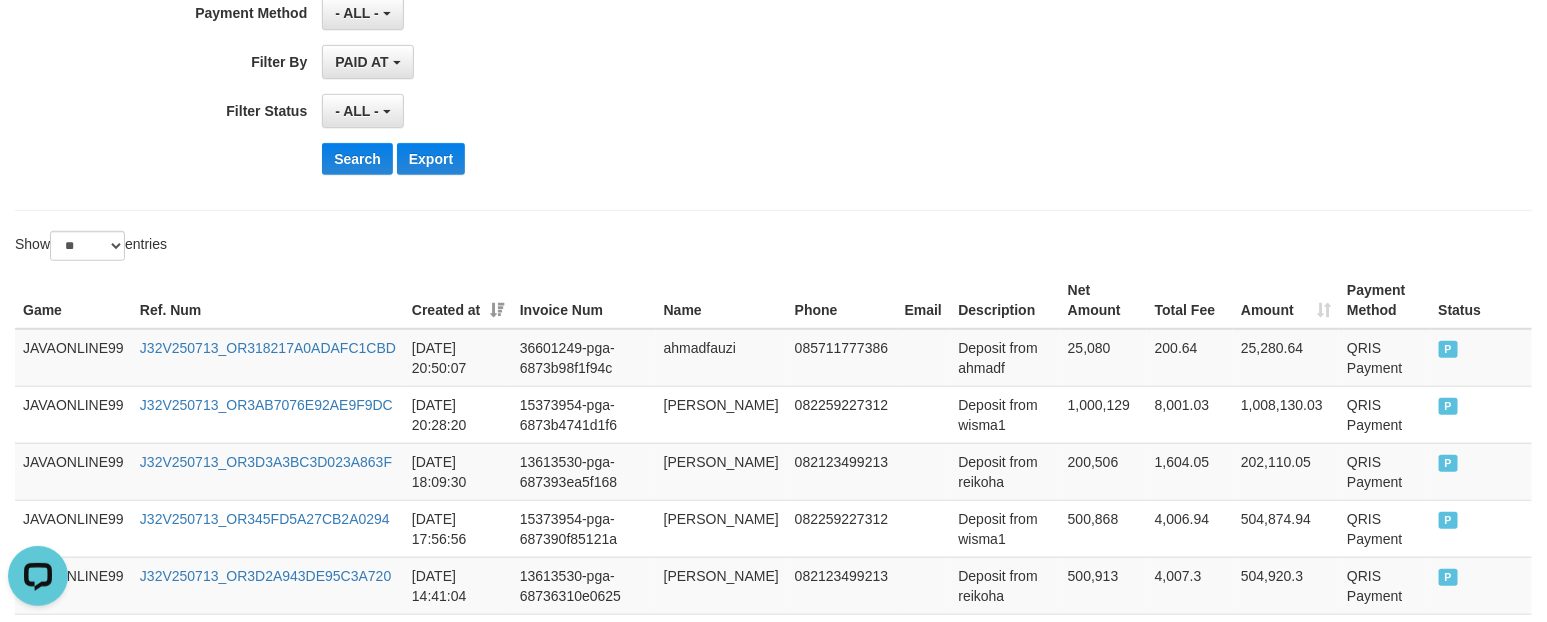 scroll, scrollTop: 500, scrollLeft: 0, axis: vertical 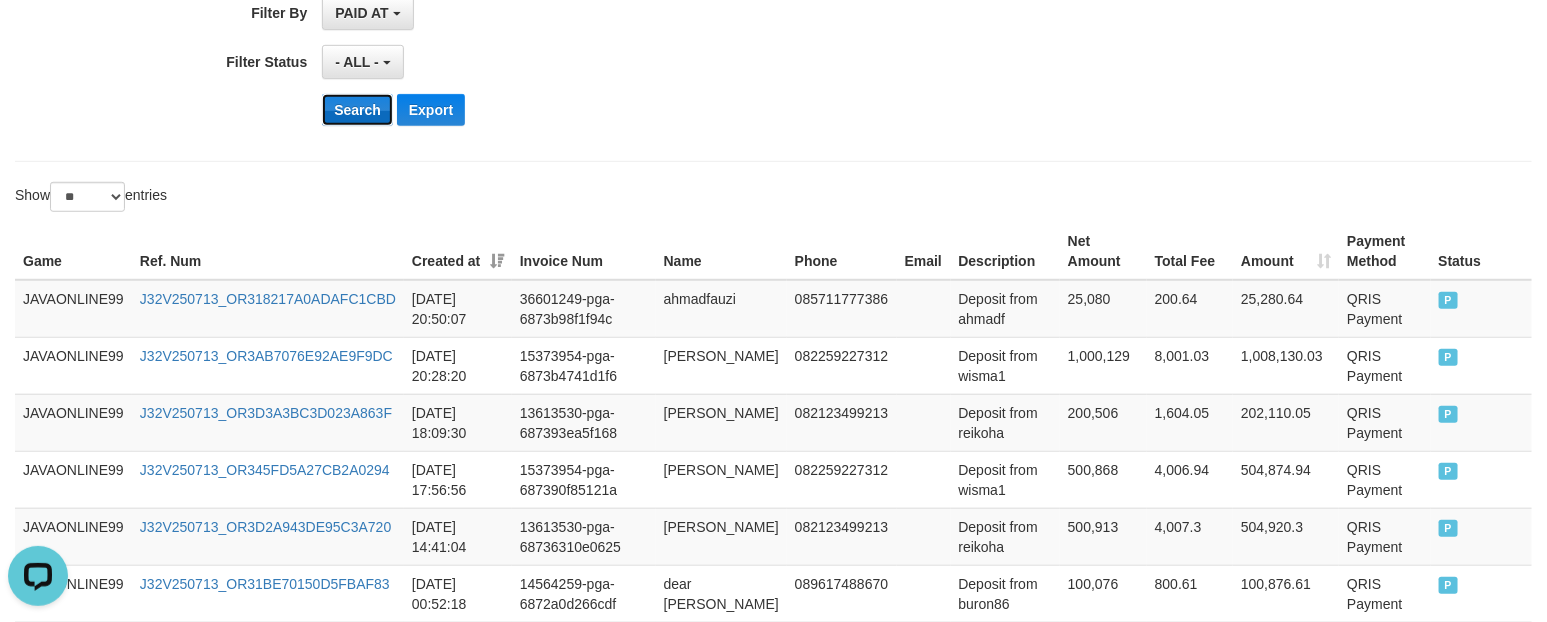 click on "Search" at bounding box center [357, 110] 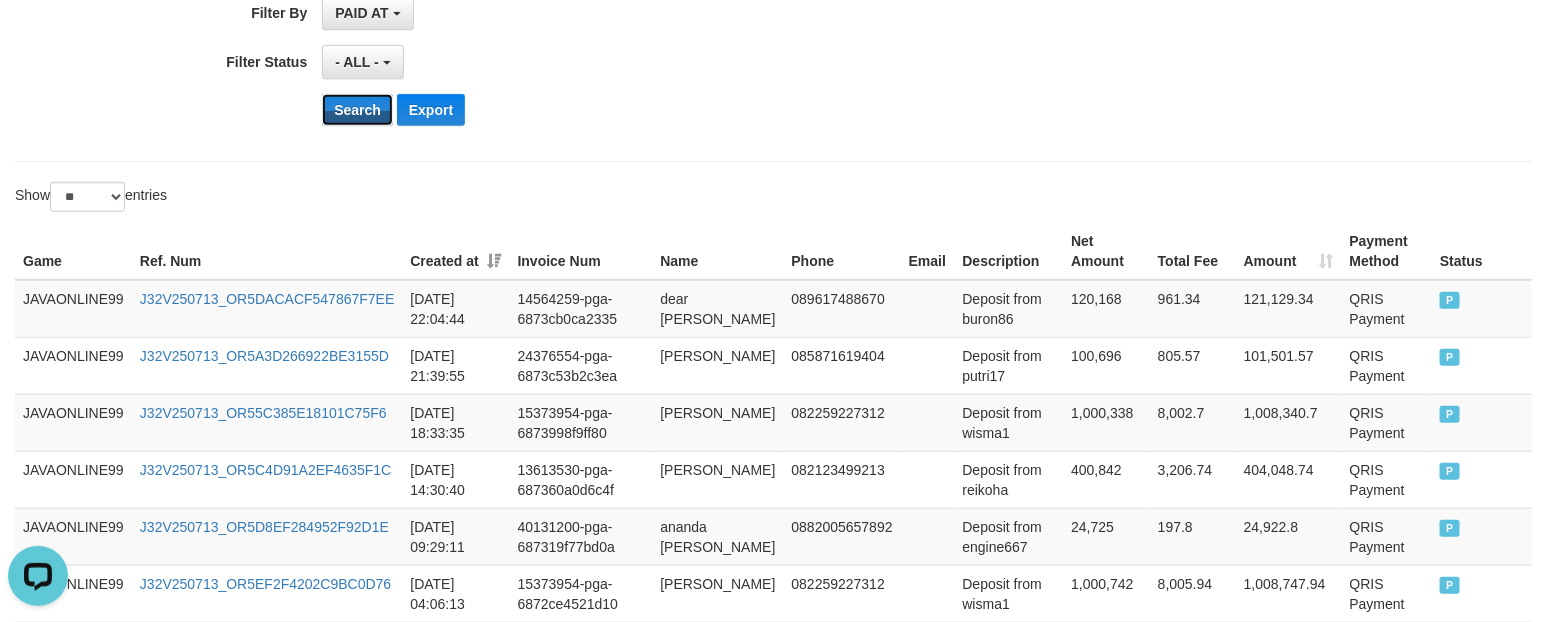 scroll, scrollTop: 625, scrollLeft: 0, axis: vertical 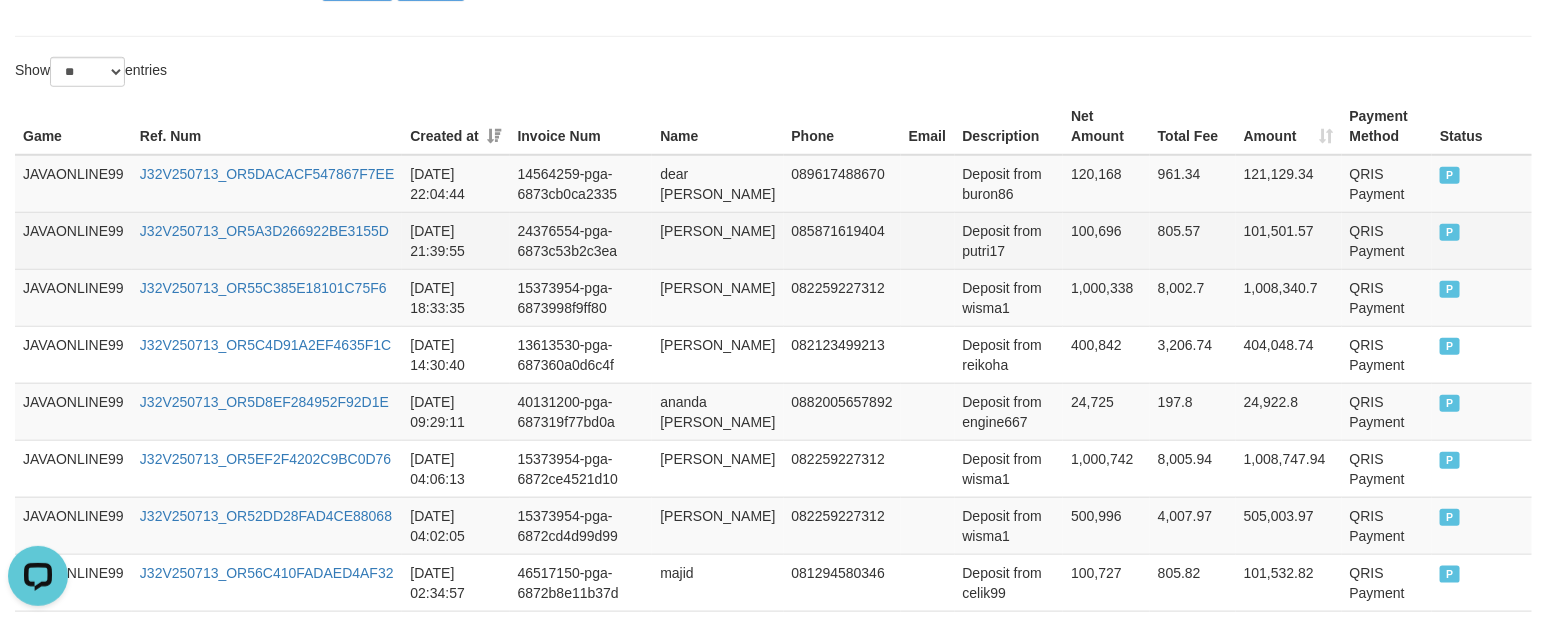 click on "24376554-pga-6873c53b2c3ea" at bounding box center (581, 240) 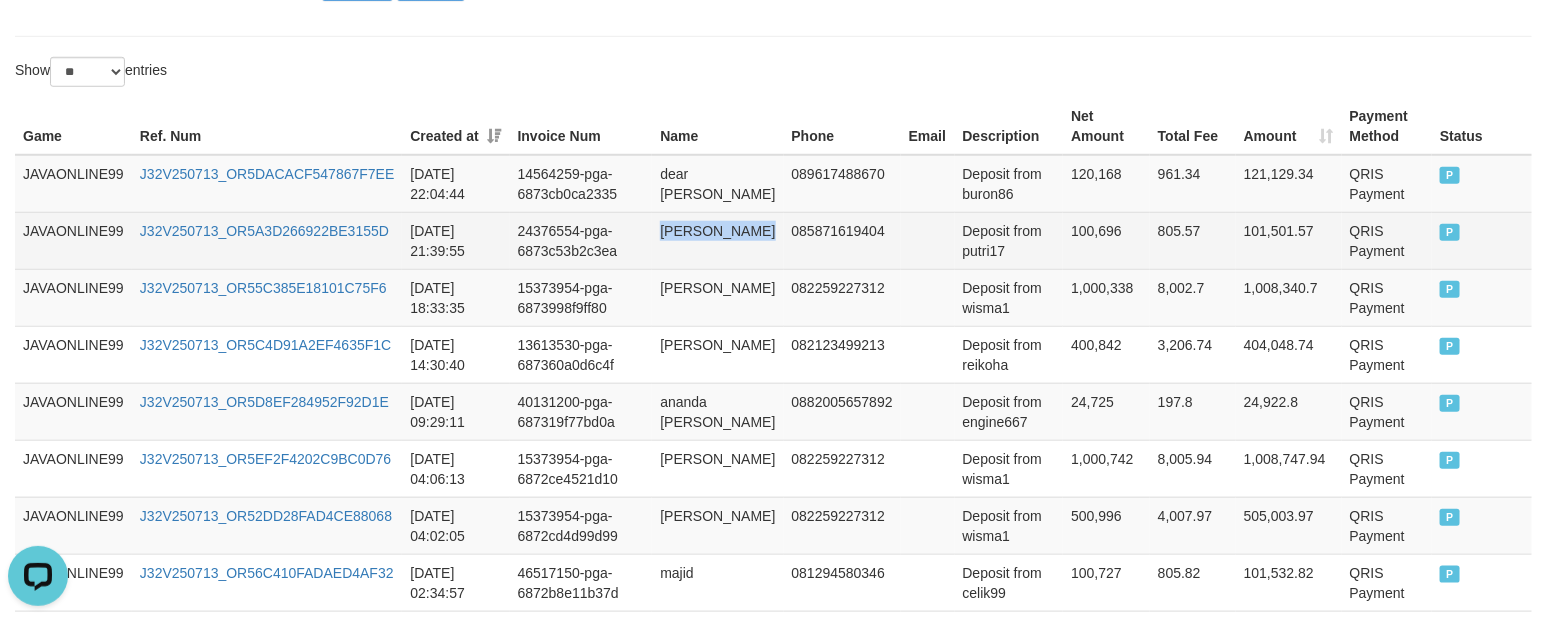 drag, startPoint x: 668, startPoint y: 235, endPoint x: 735, endPoint y: 263, distance: 72.615425 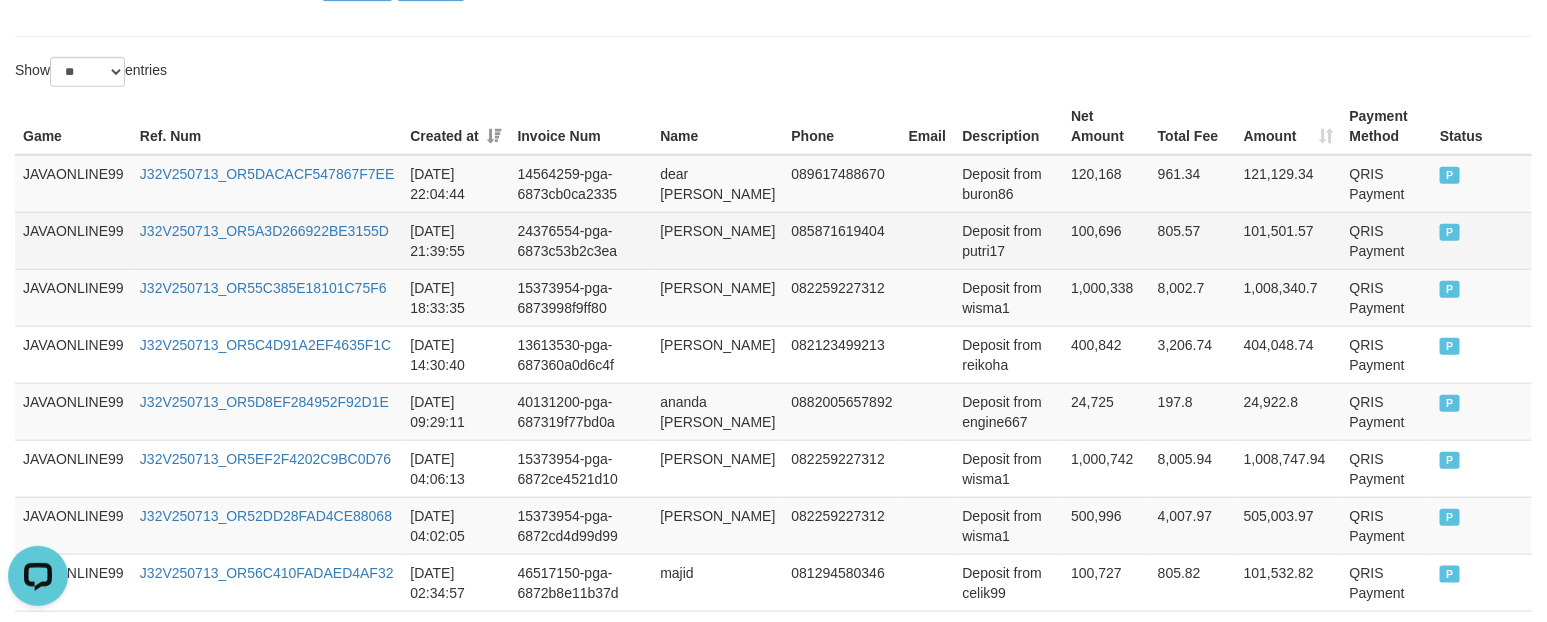 click on "Deposit from putri17" at bounding box center (1009, 240) 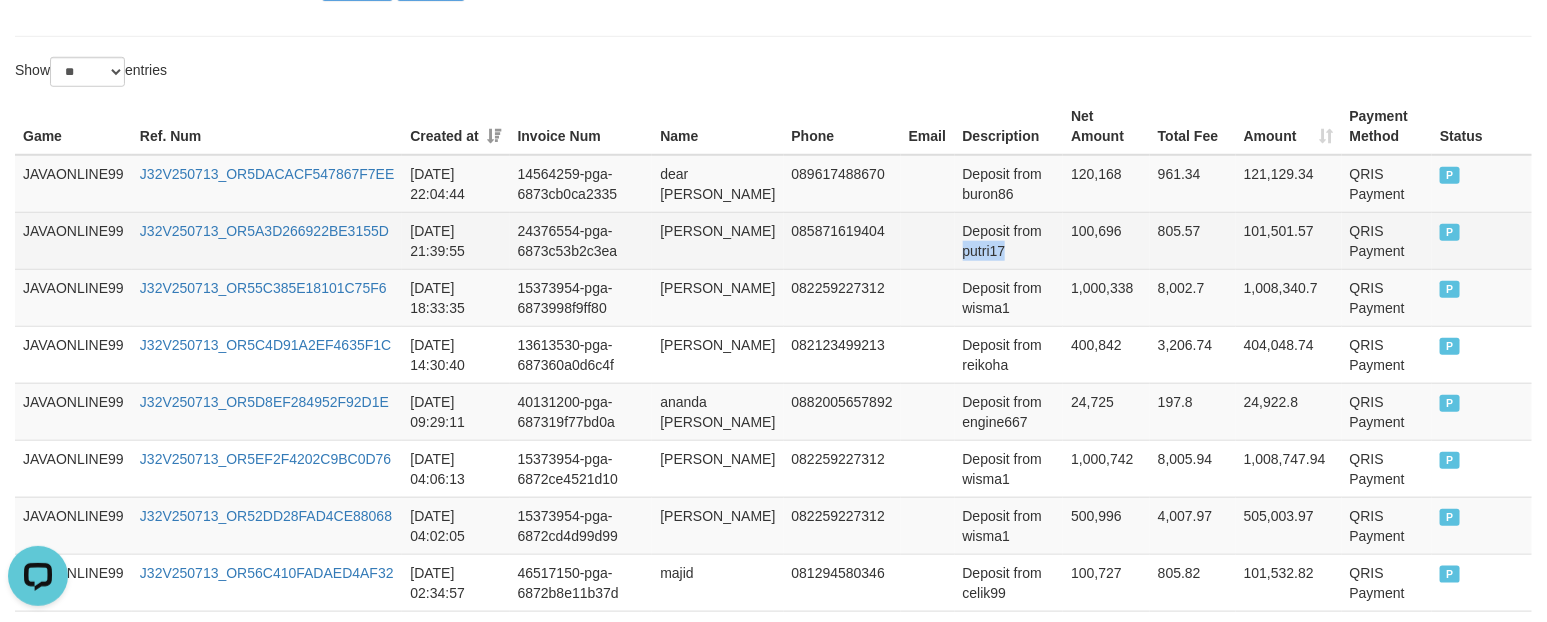 click on "Deposit from putri17" at bounding box center [1009, 240] 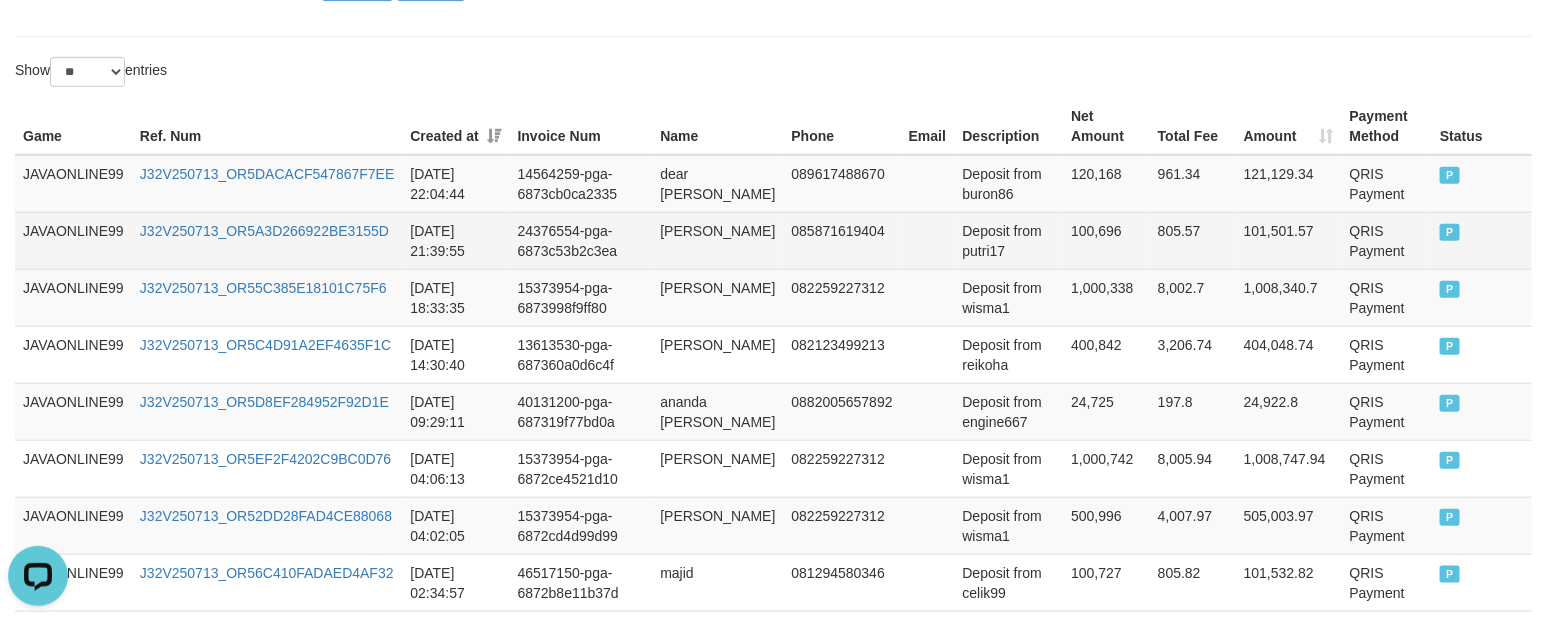 click on "100,696" at bounding box center (1106, 240) 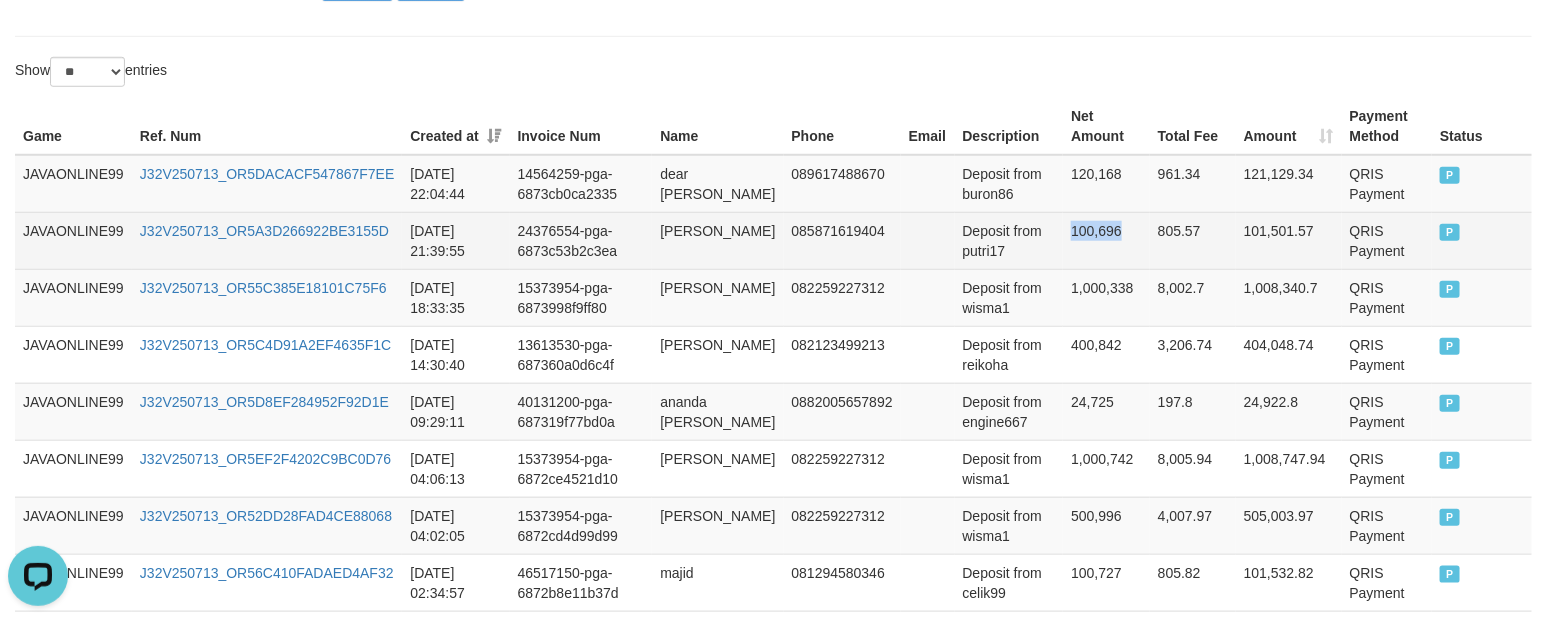 click on "100,696" at bounding box center [1106, 240] 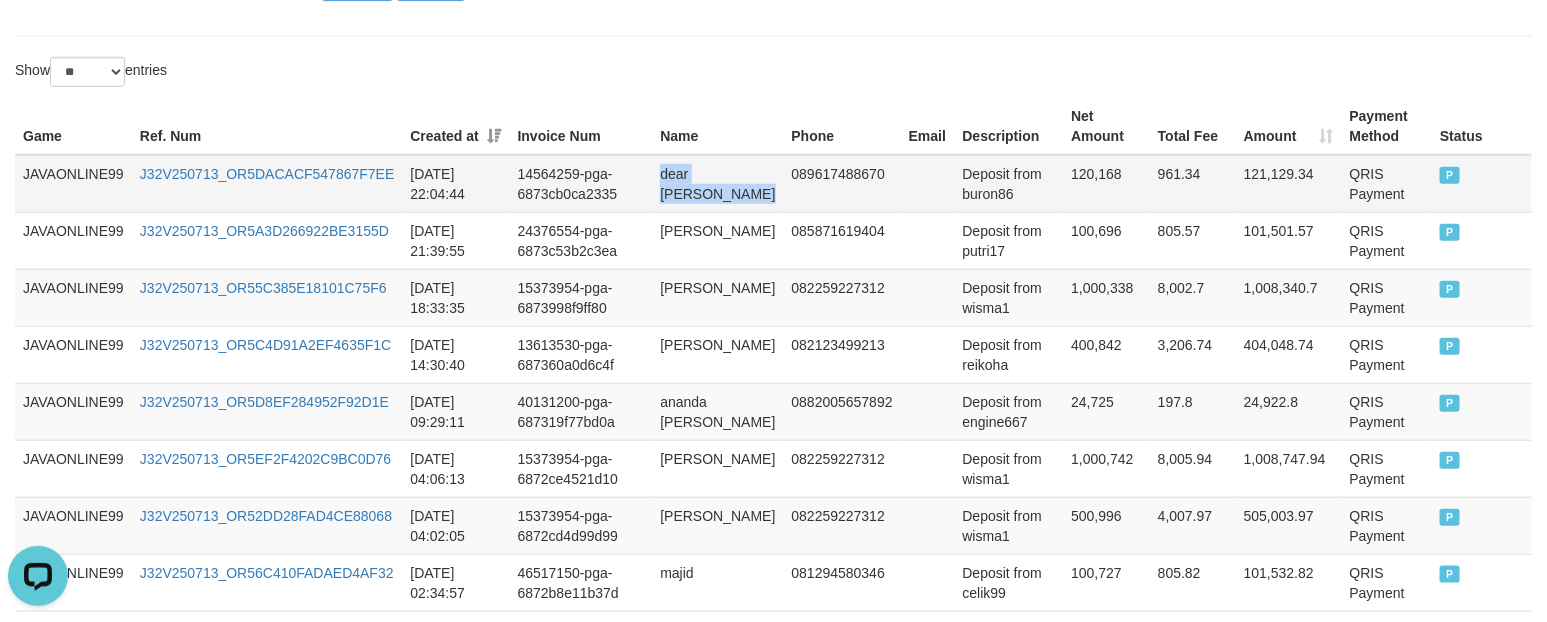 drag, startPoint x: 670, startPoint y: 173, endPoint x: 730, endPoint y: 198, distance: 65 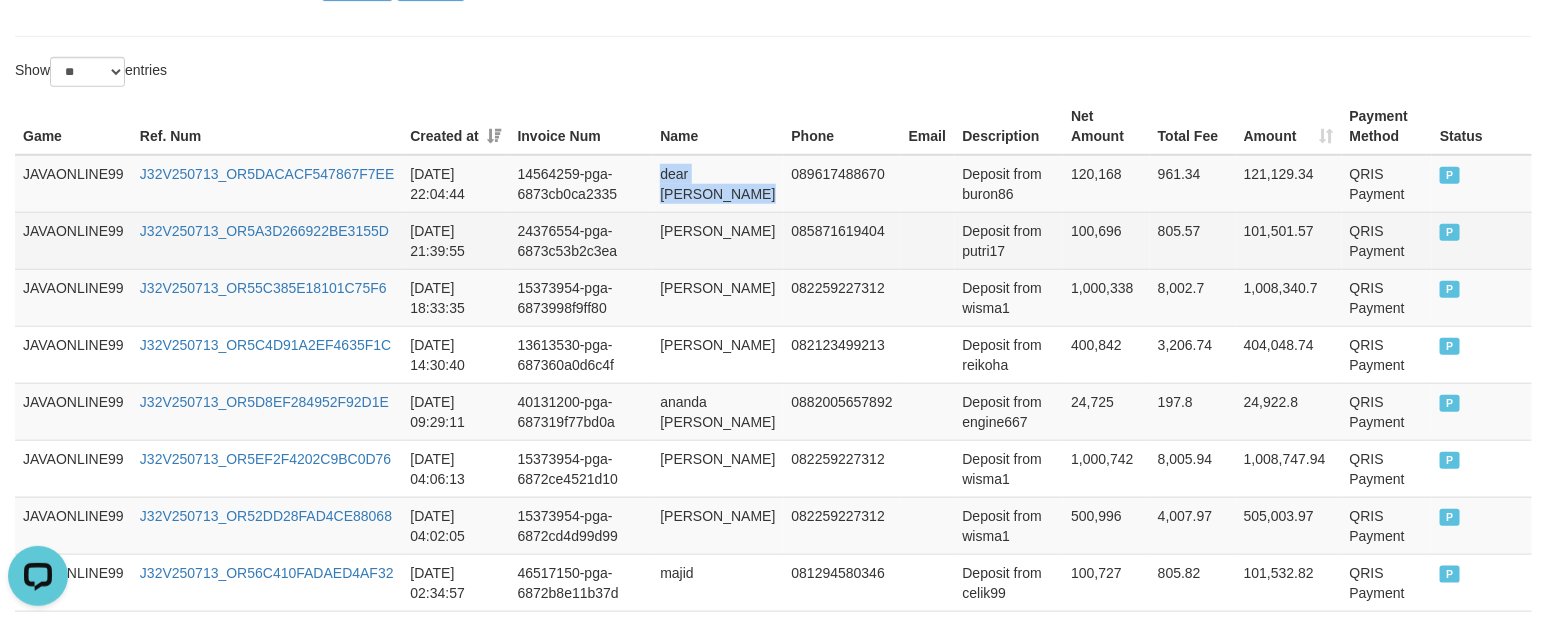 copy on "dear [PERSON_NAME]" 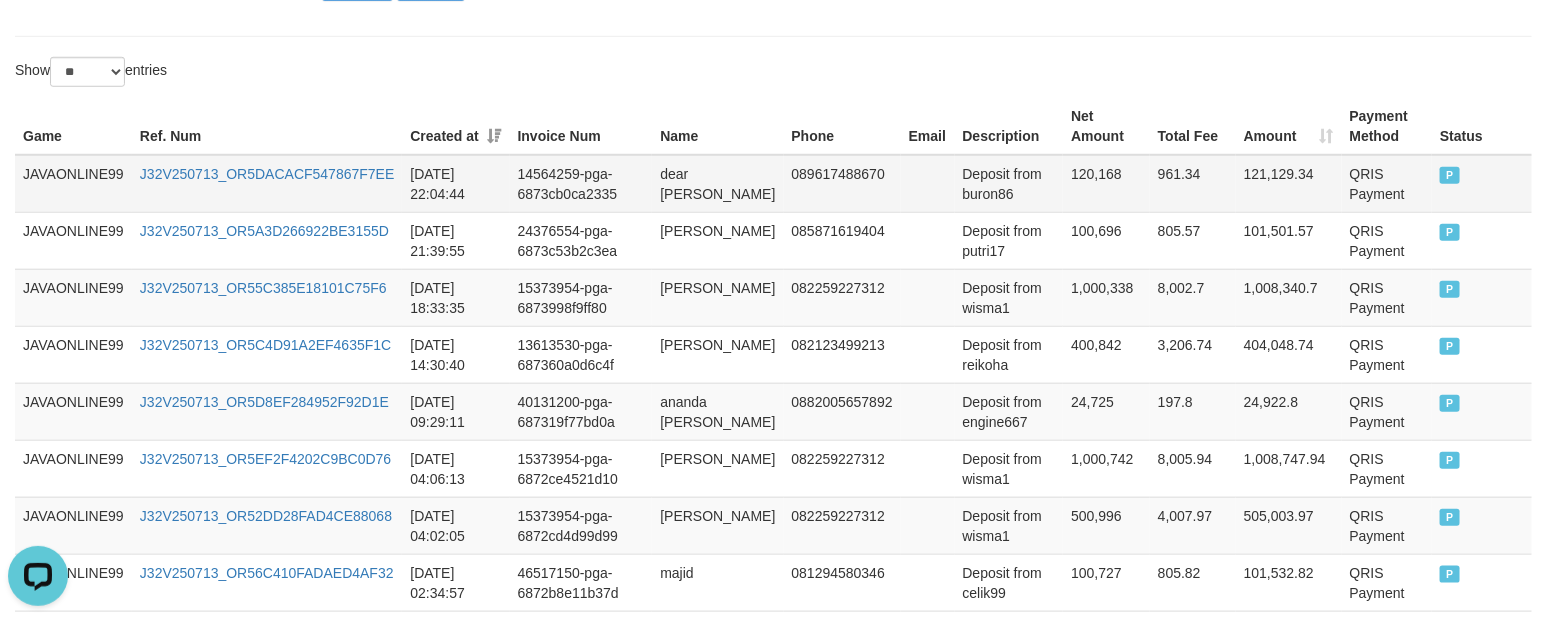 click on "Deposit from buron86" at bounding box center (1009, 184) 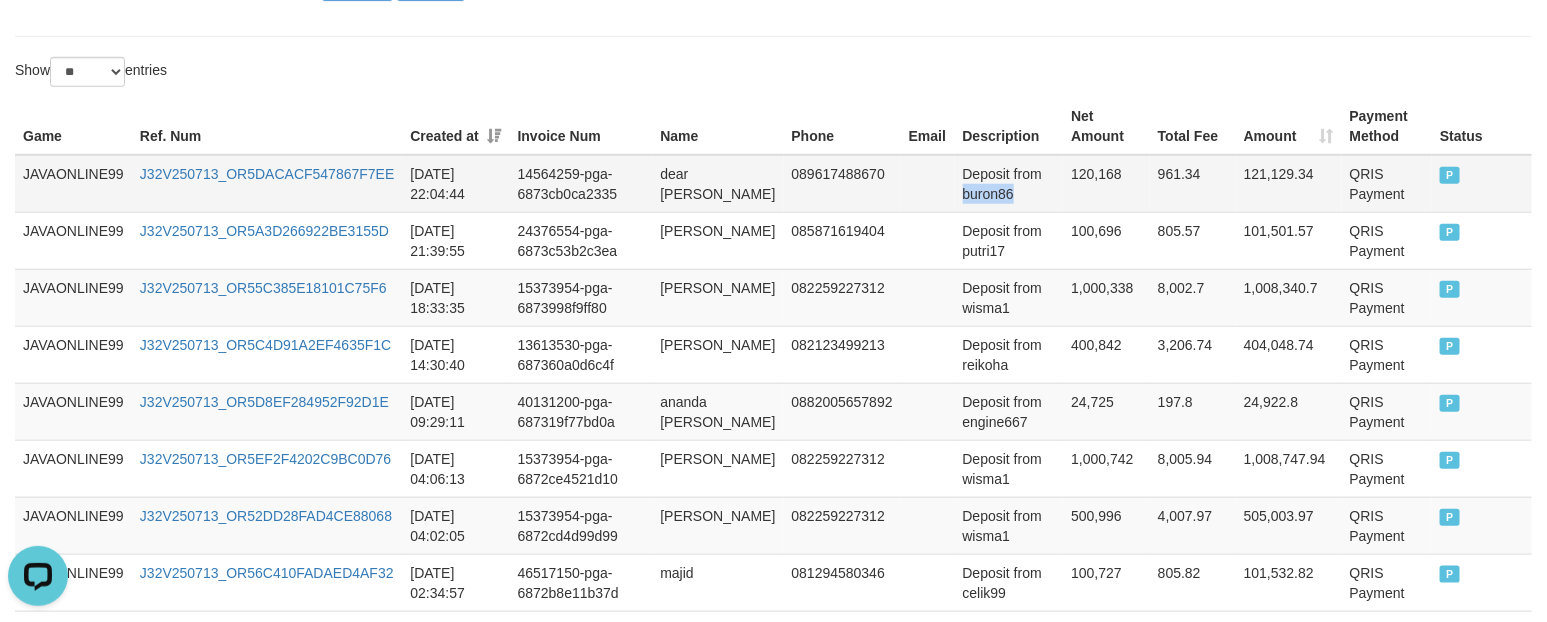 click on "Deposit from buron86" at bounding box center (1009, 184) 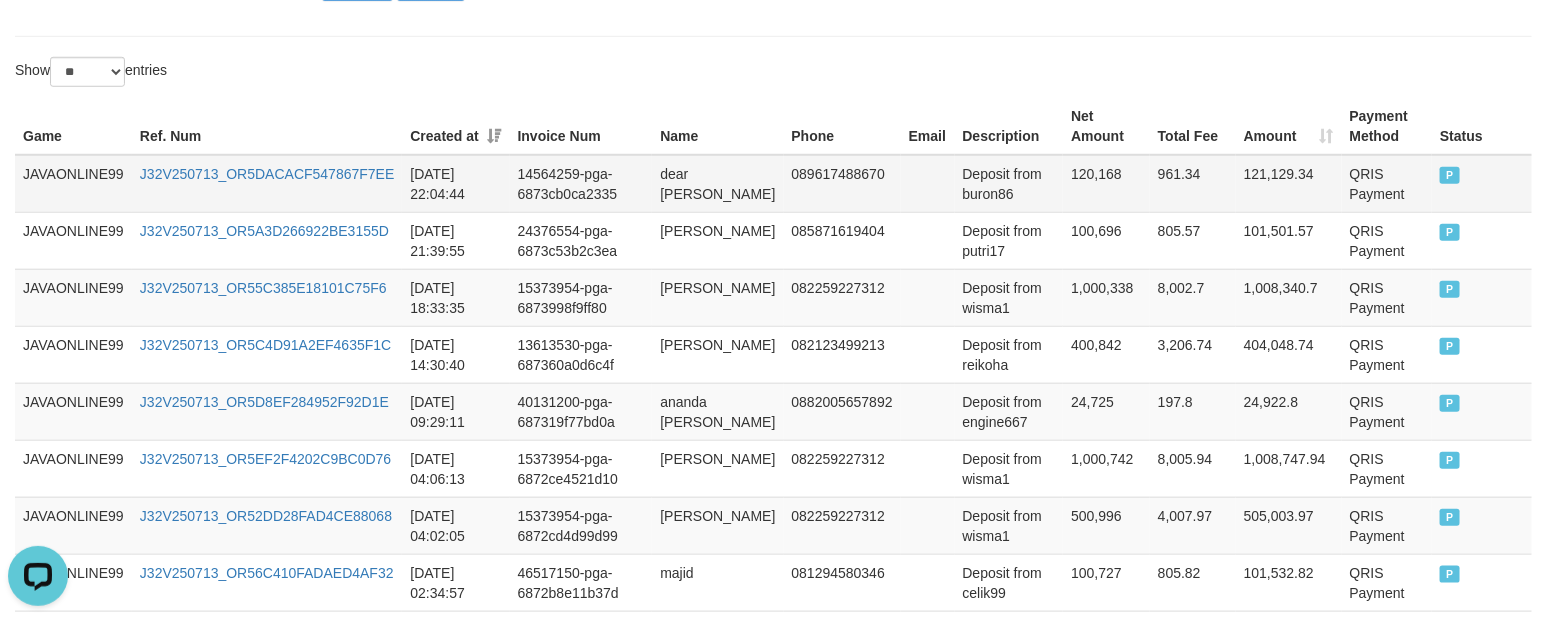 click on "120,168" at bounding box center (1106, 184) 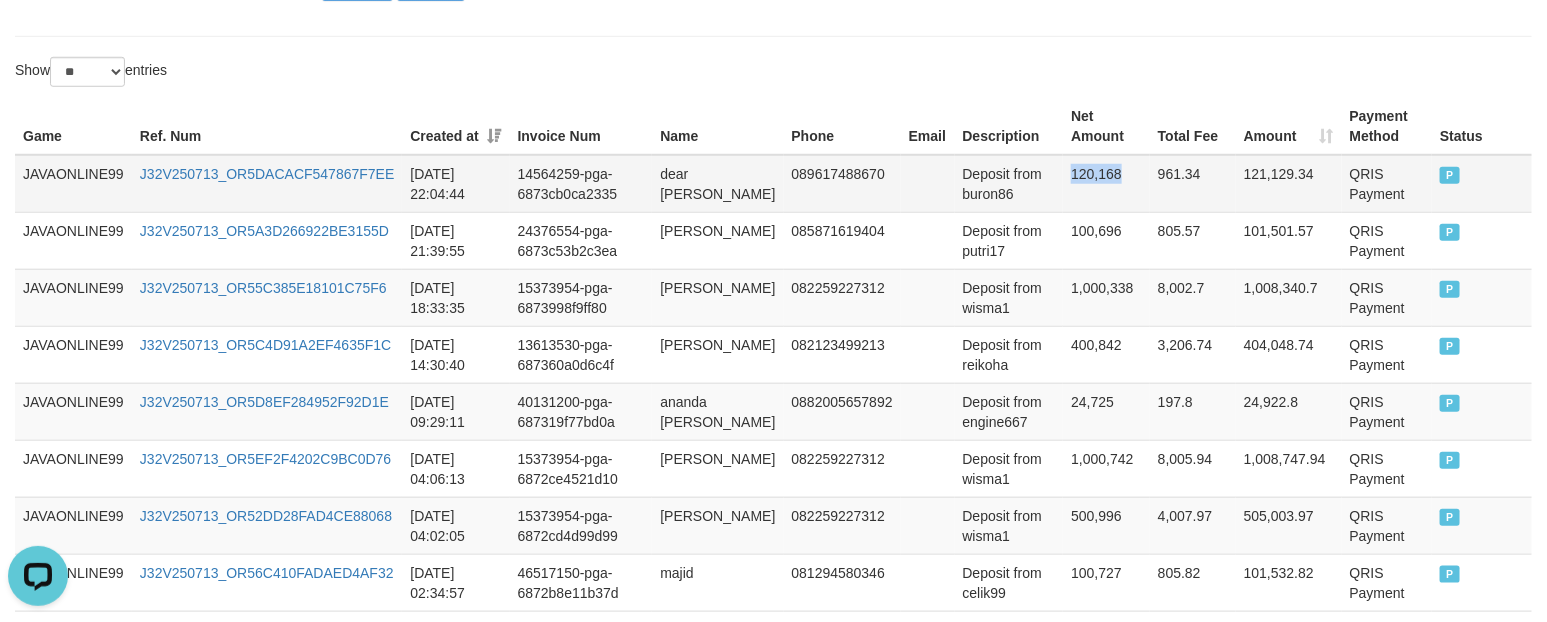 click on "120,168" at bounding box center (1106, 184) 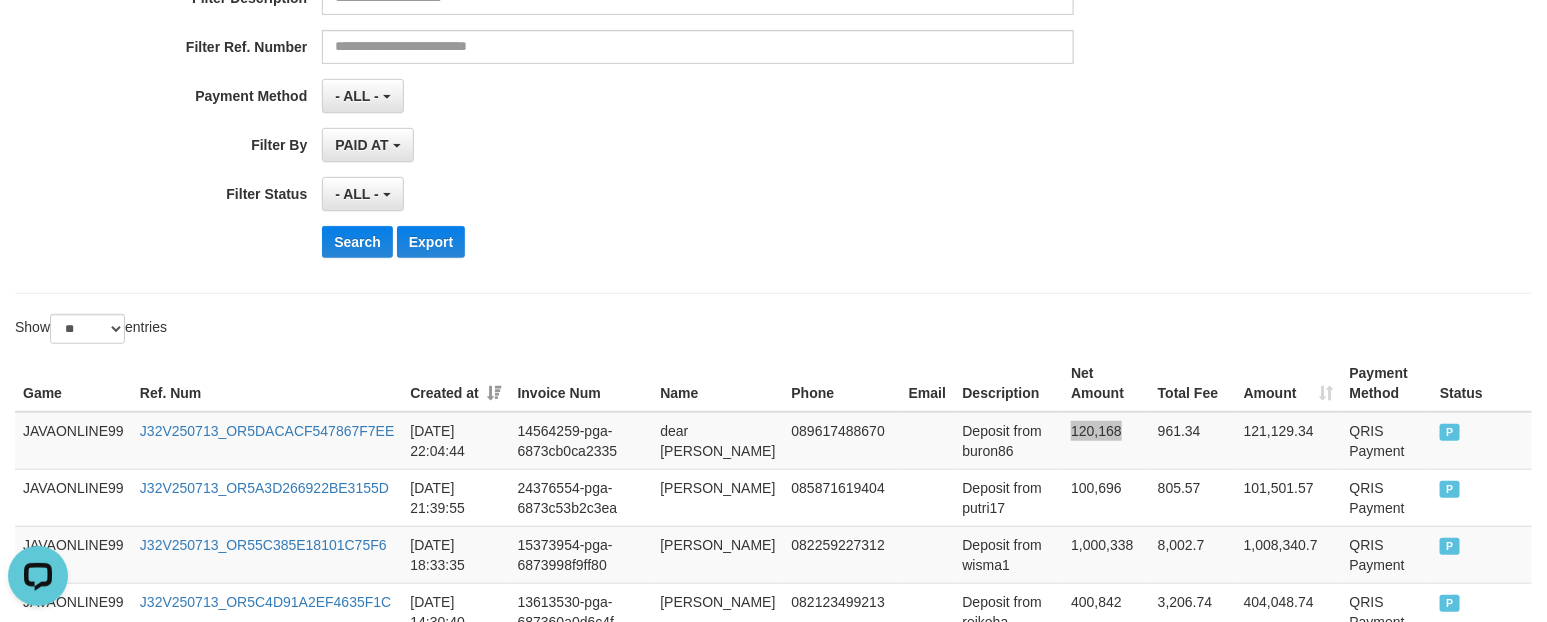scroll, scrollTop: 0, scrollLeft: 0, axis: both 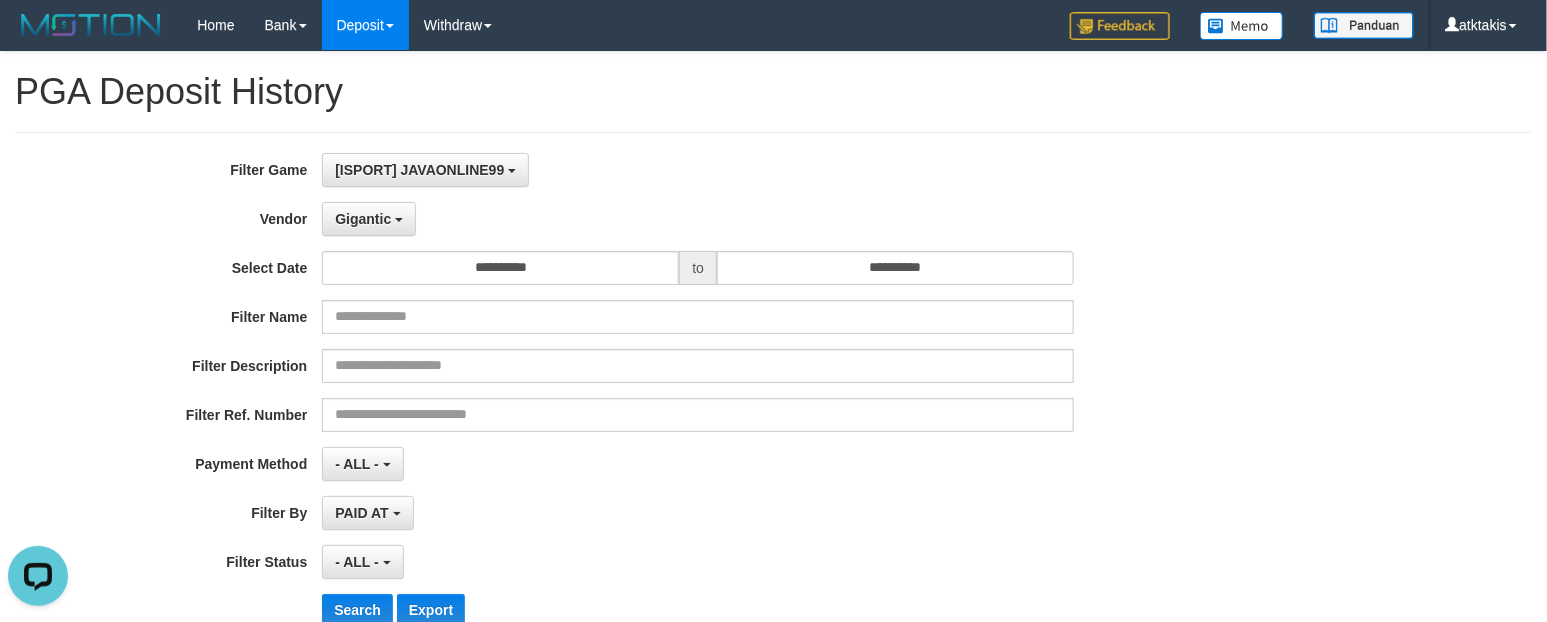 click on "**********" at bounding box center [644, 397] 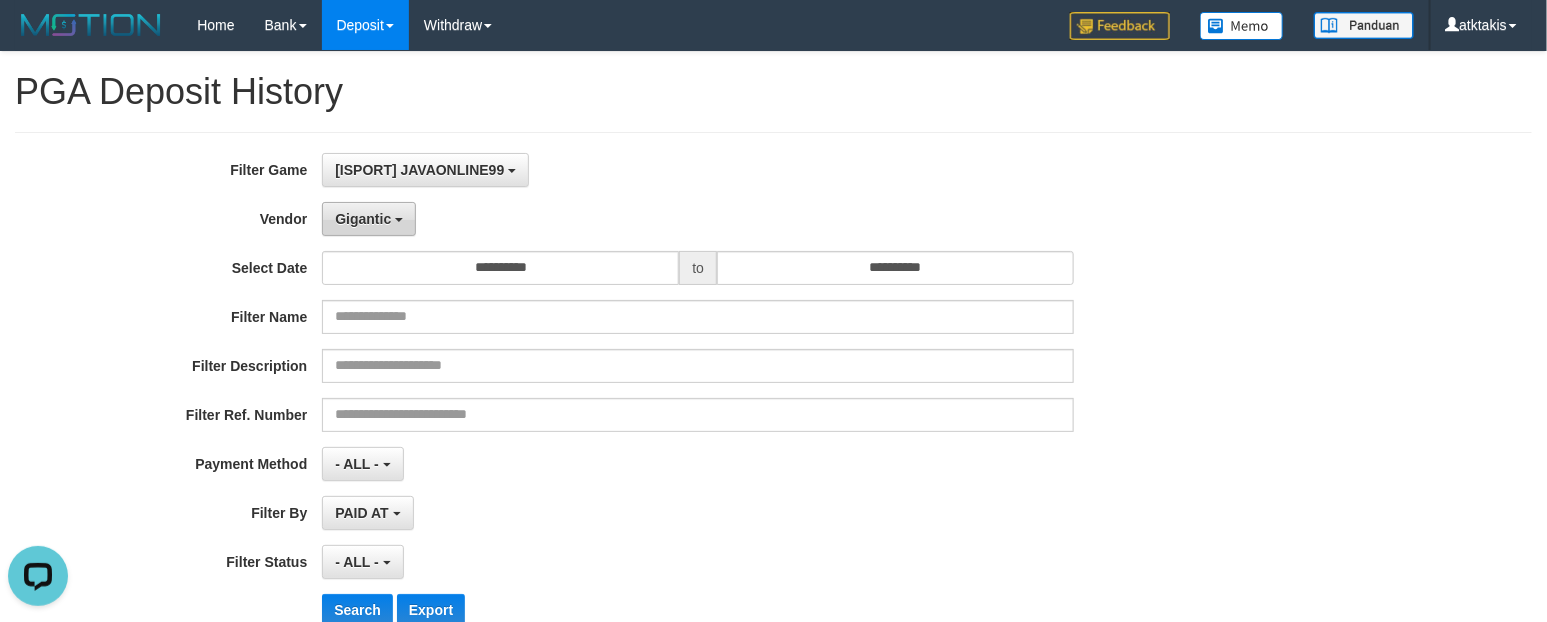 click on "Gigantic" at bounding box center (363, 219) 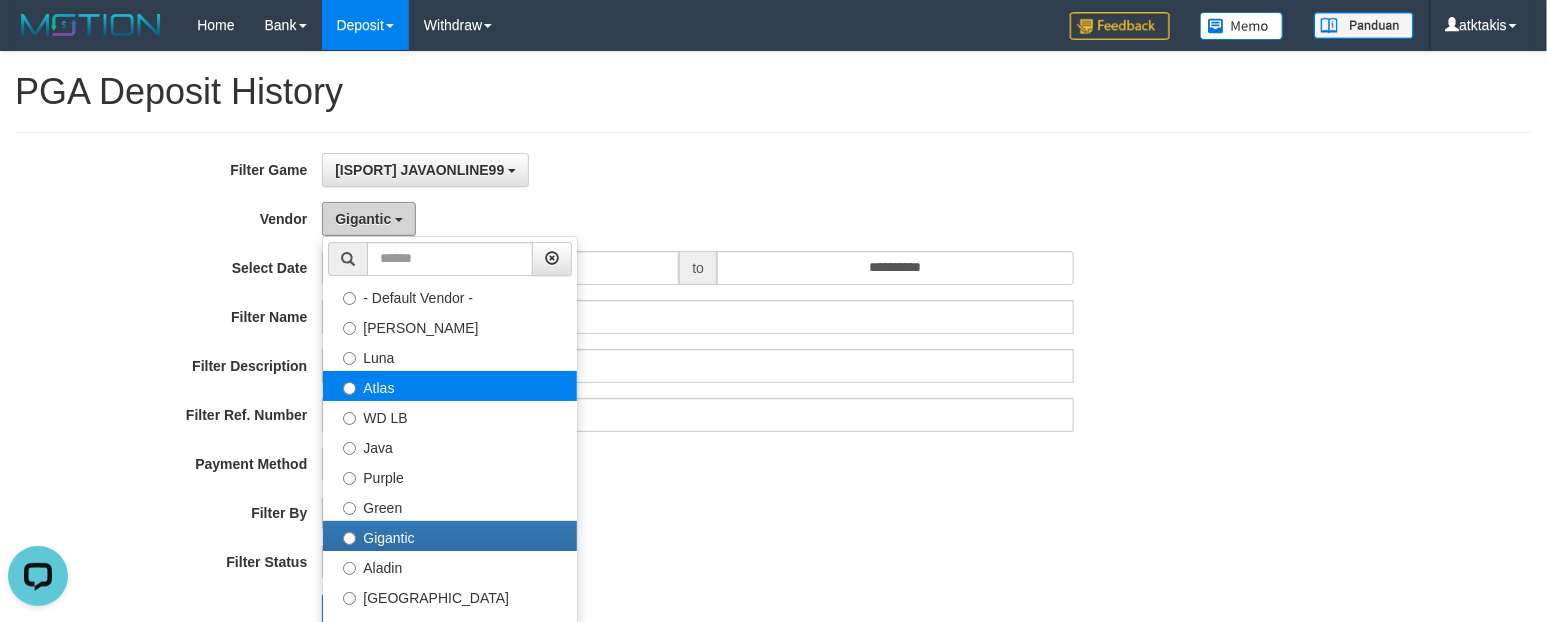 scroll, scrollTop: 375, scrollLeft: 0, axis: vertical 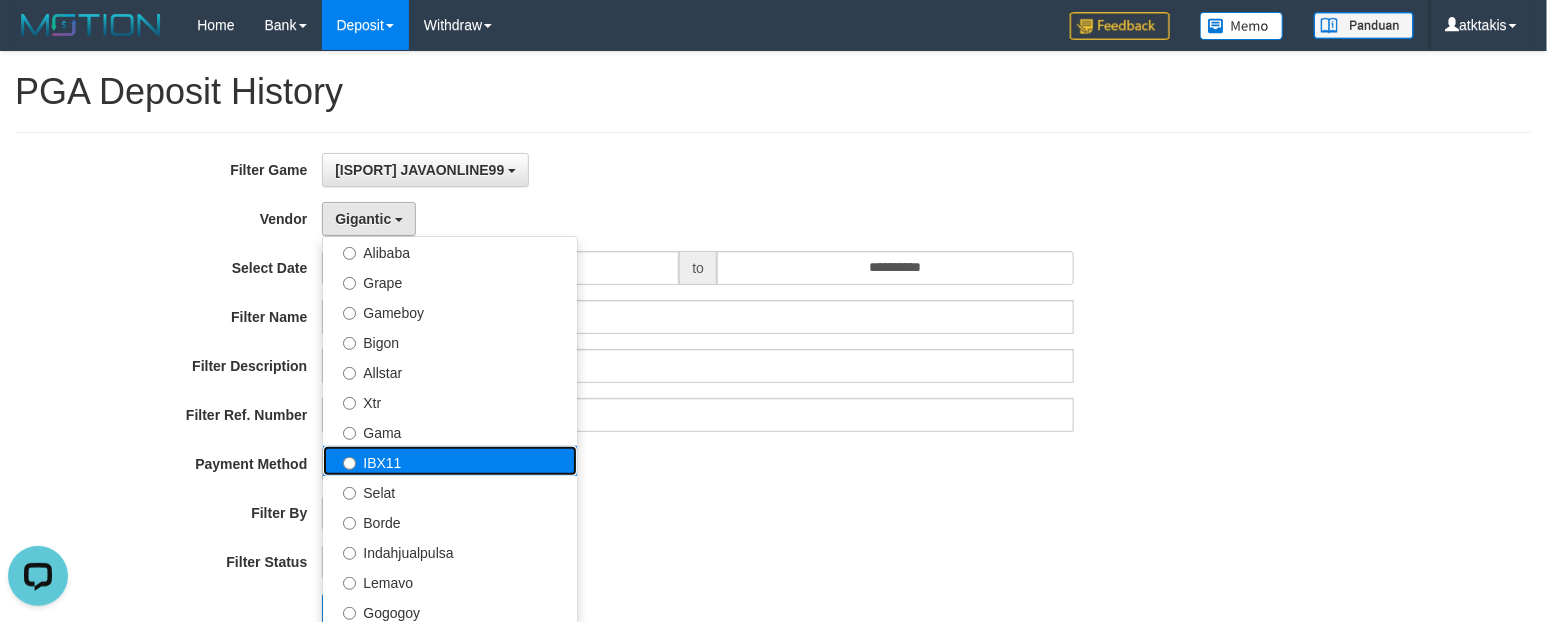 click on "IBX11" at bounding box center [450, 461] 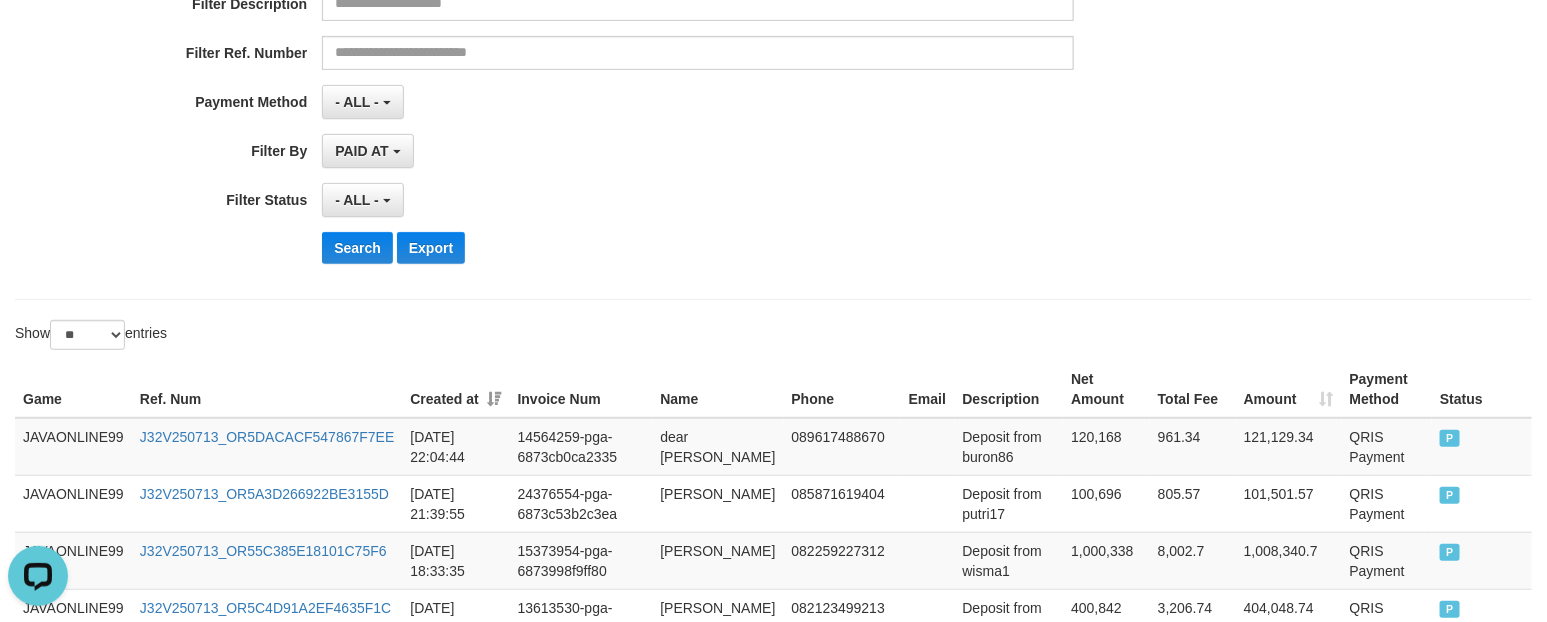 scroll, scrollTop: 375, scrollLeft: 0, axis: vertical 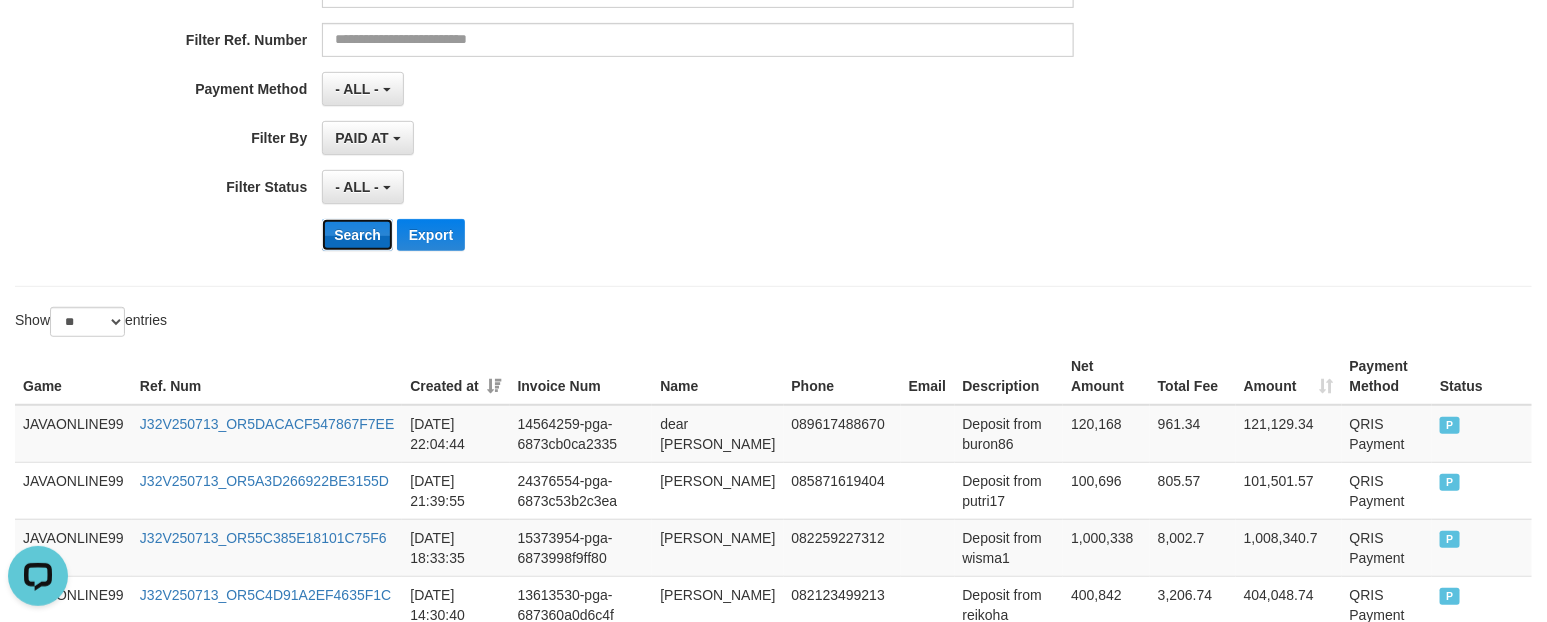 click on "Search" at bounding box center (357, 235) 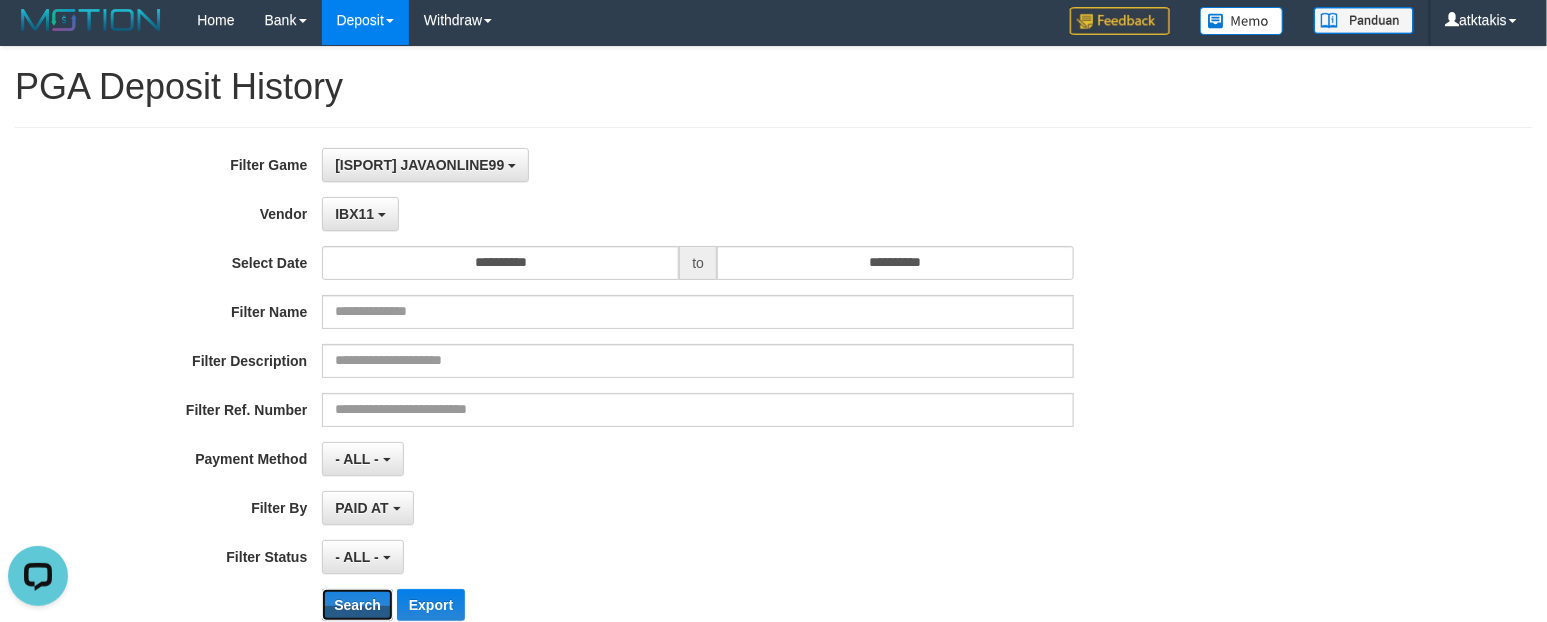 scroll, scrollTop: 0, scrollLeft: 0, axis: both 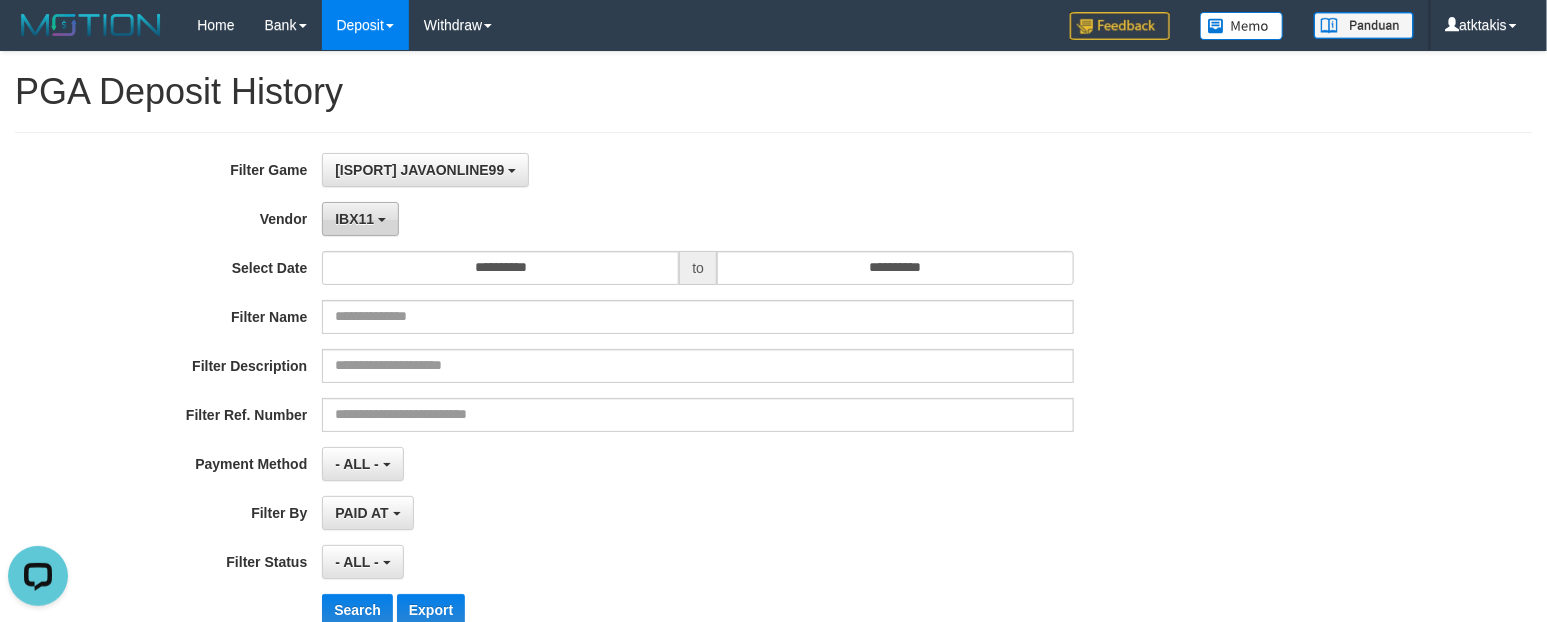 click at bounding box center [382, 220] 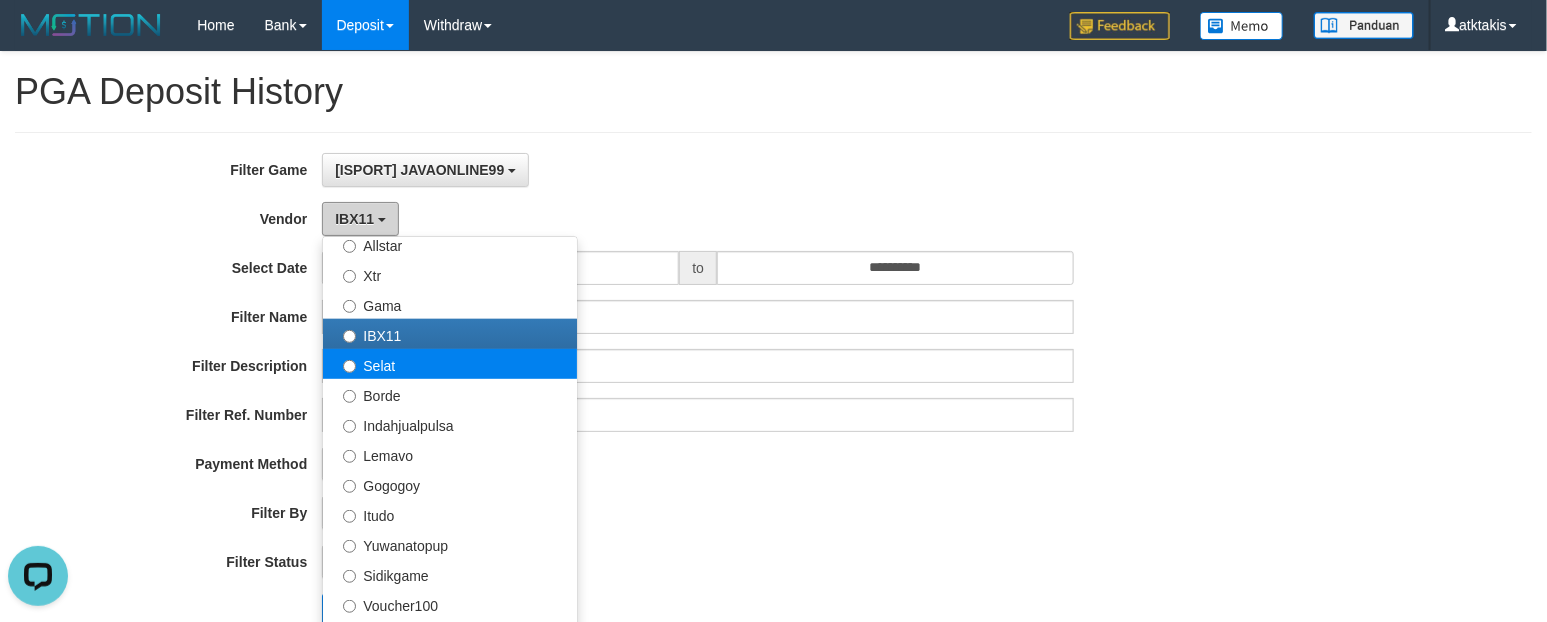 scroll, scrollTop: 686, scrollLeft: 0, axis: vertical 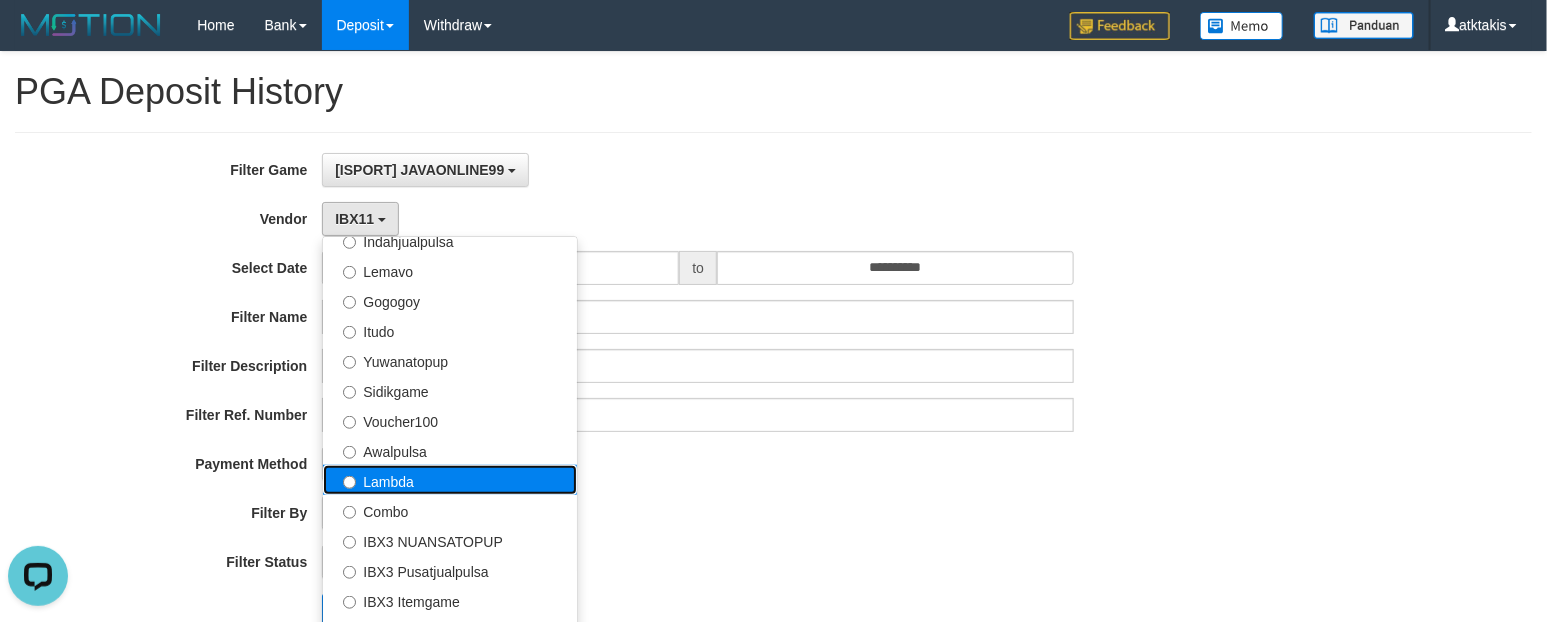 click on "Lambda" at bounding box center (450, 480) 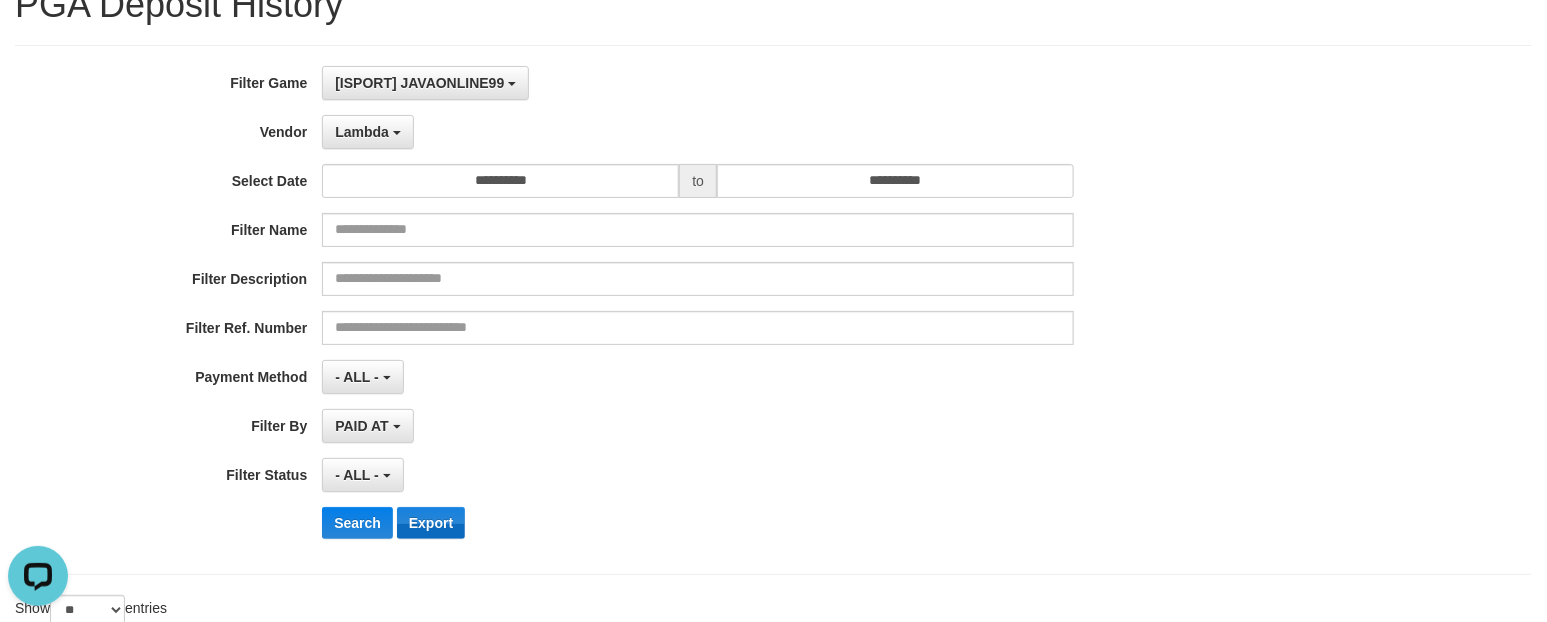 scroll, scrollTop: 250, scrollLeft: 0, axis: vertical 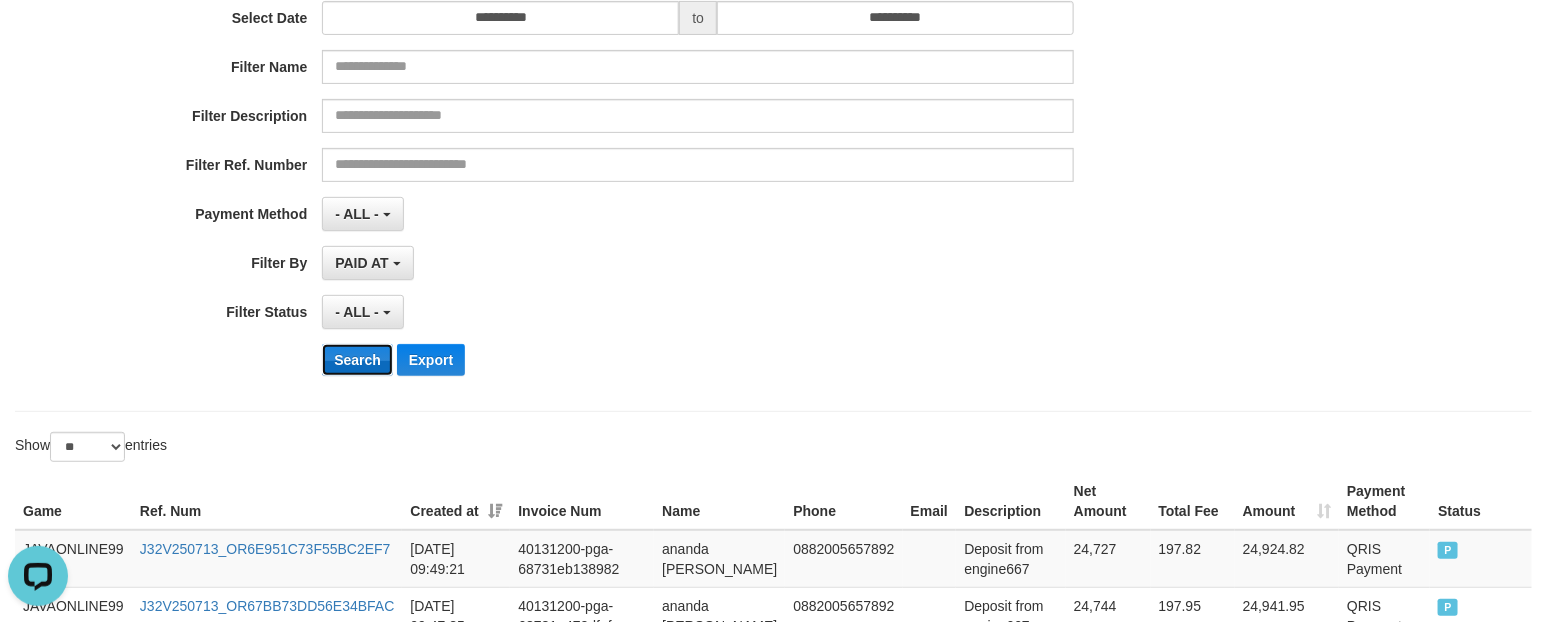click on "Search" at bounding box center (357, 360) 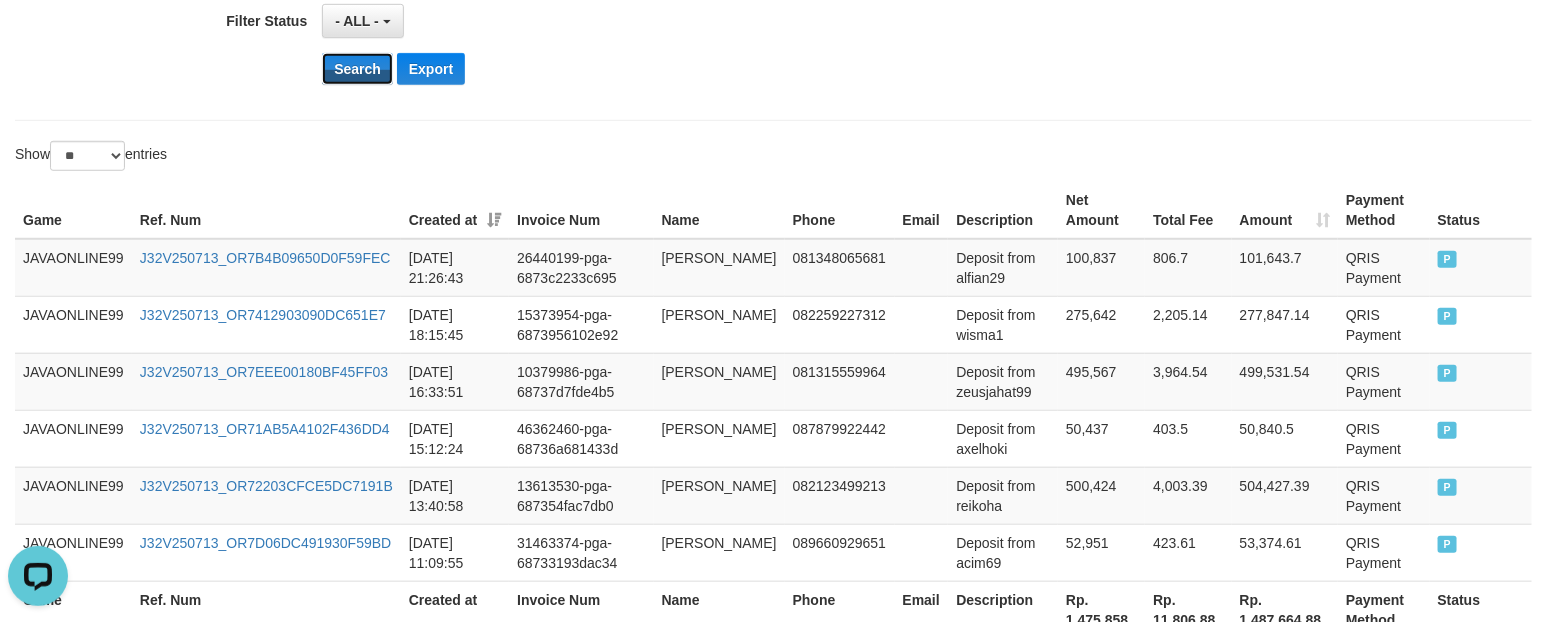 scroll, scrollTop: 625, scrollLeft: 0, axis: vertical 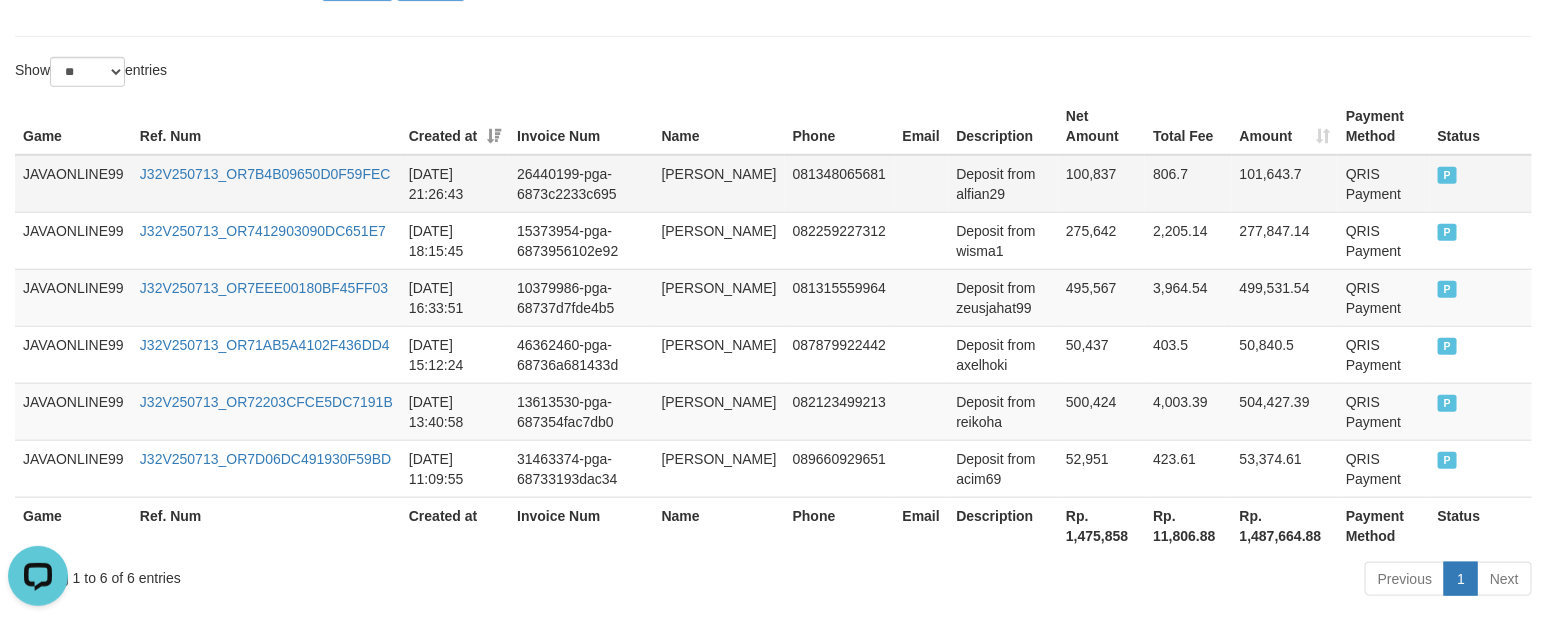 drag, startPoint x: 673, startPoint y: 172, endPoint x: 738, endPoint y: 202, distance: 71.5891 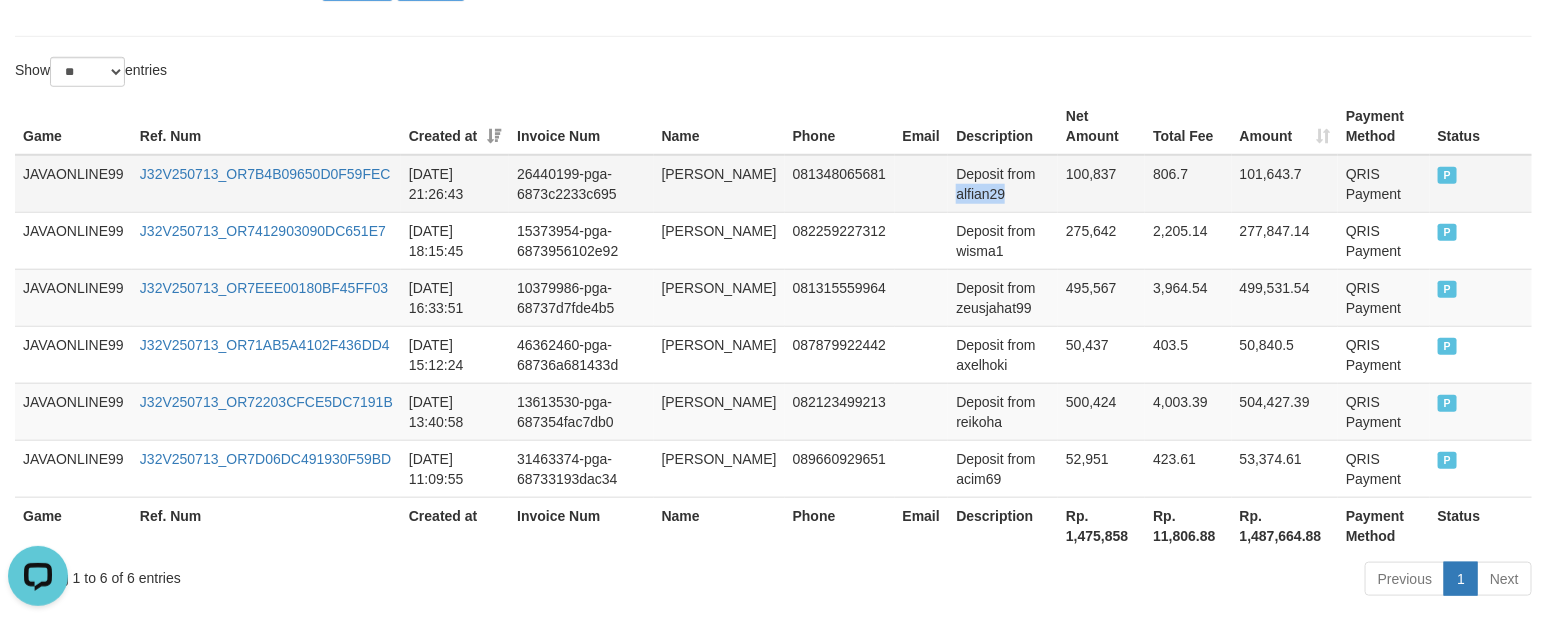 click on "Deposit from alfian29" at bounding box center [1003, 184] 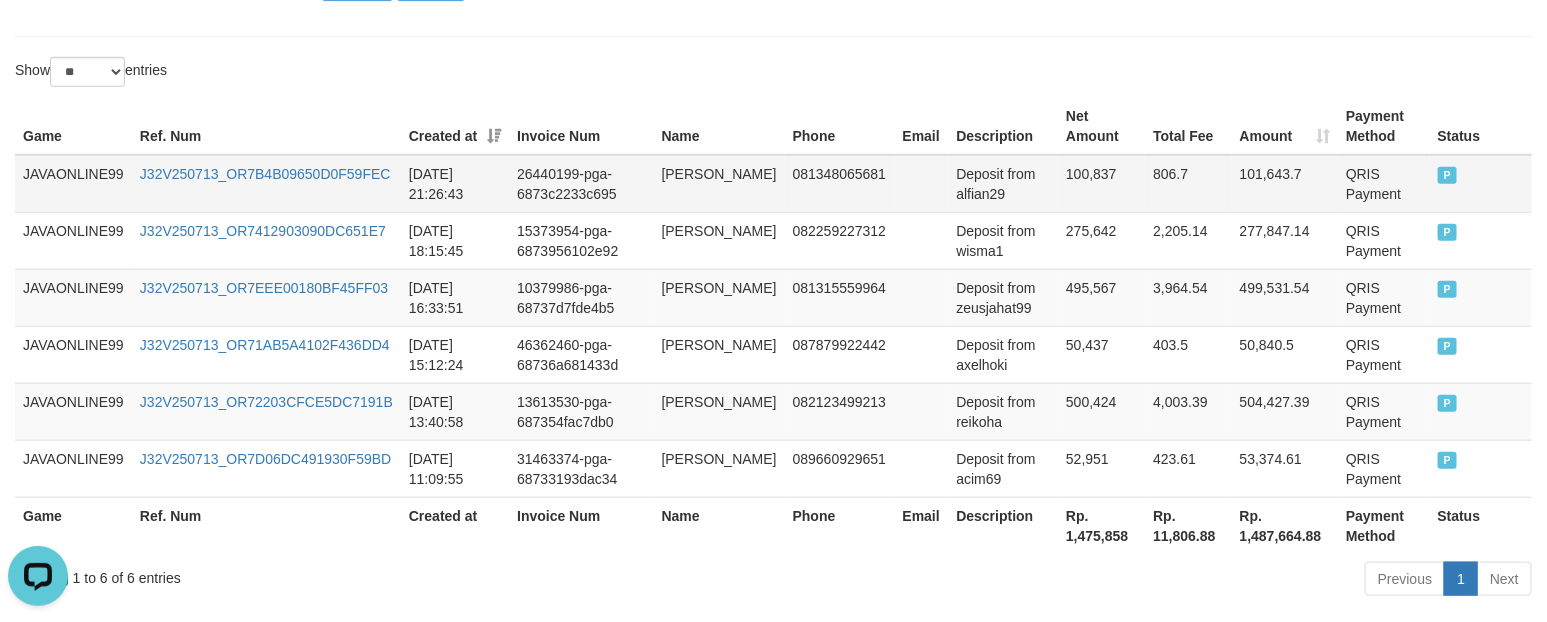 click on "100,837" at bounding box center [1101, 184] 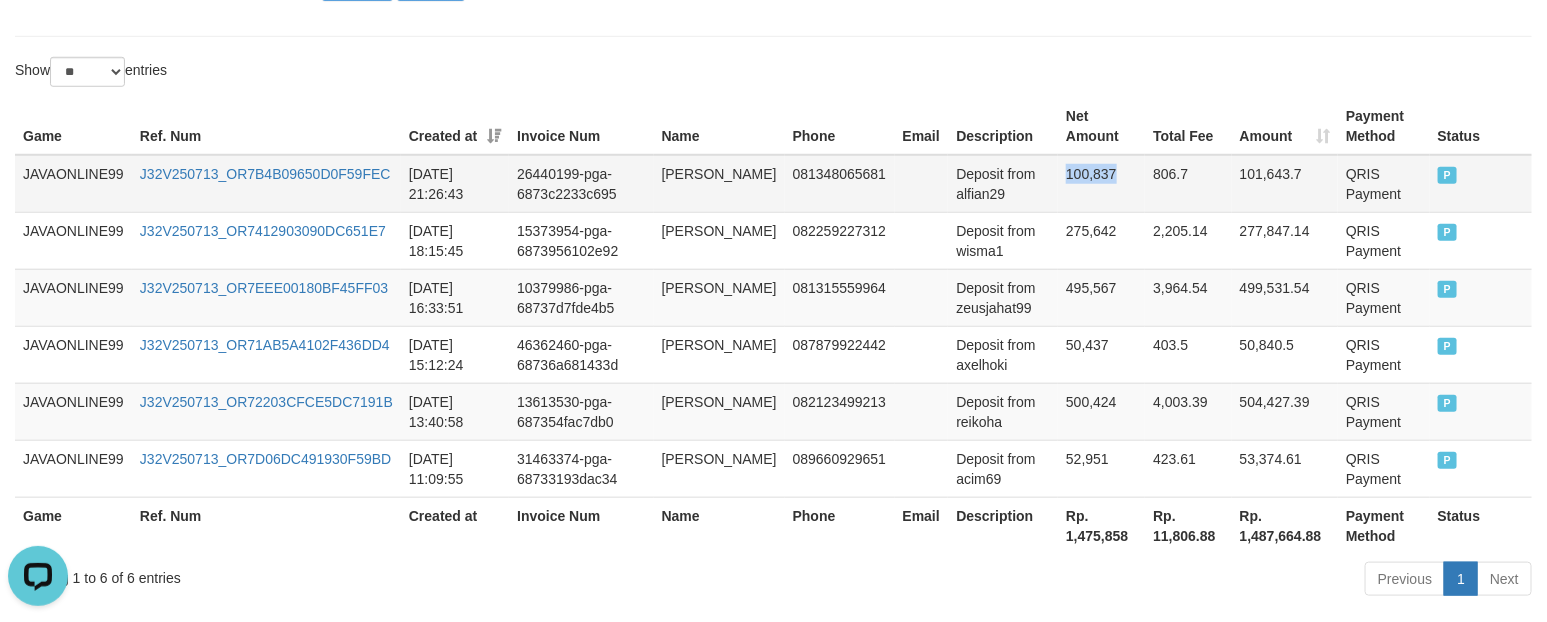 click on "100,837" at bounding box center [1101, 184] 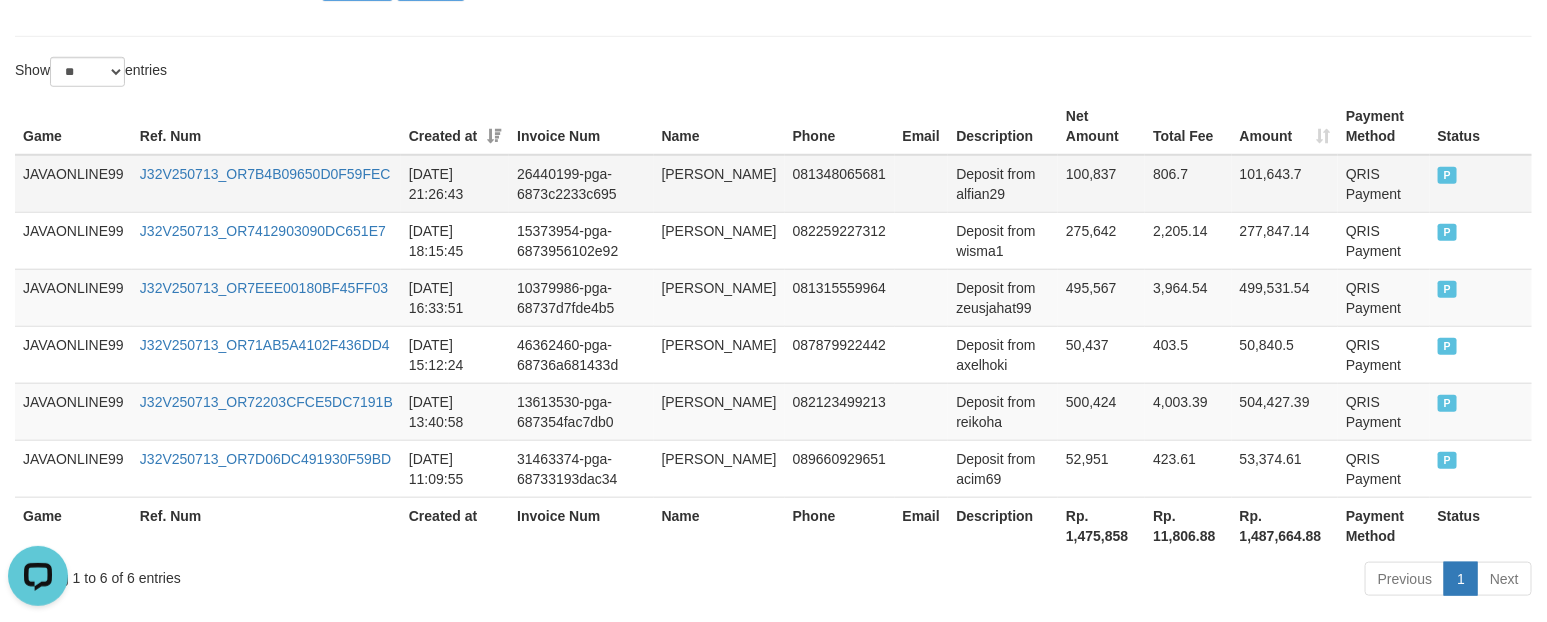 click on "26440199-pga-6873c2233c695" at bounding box center (581, 184) 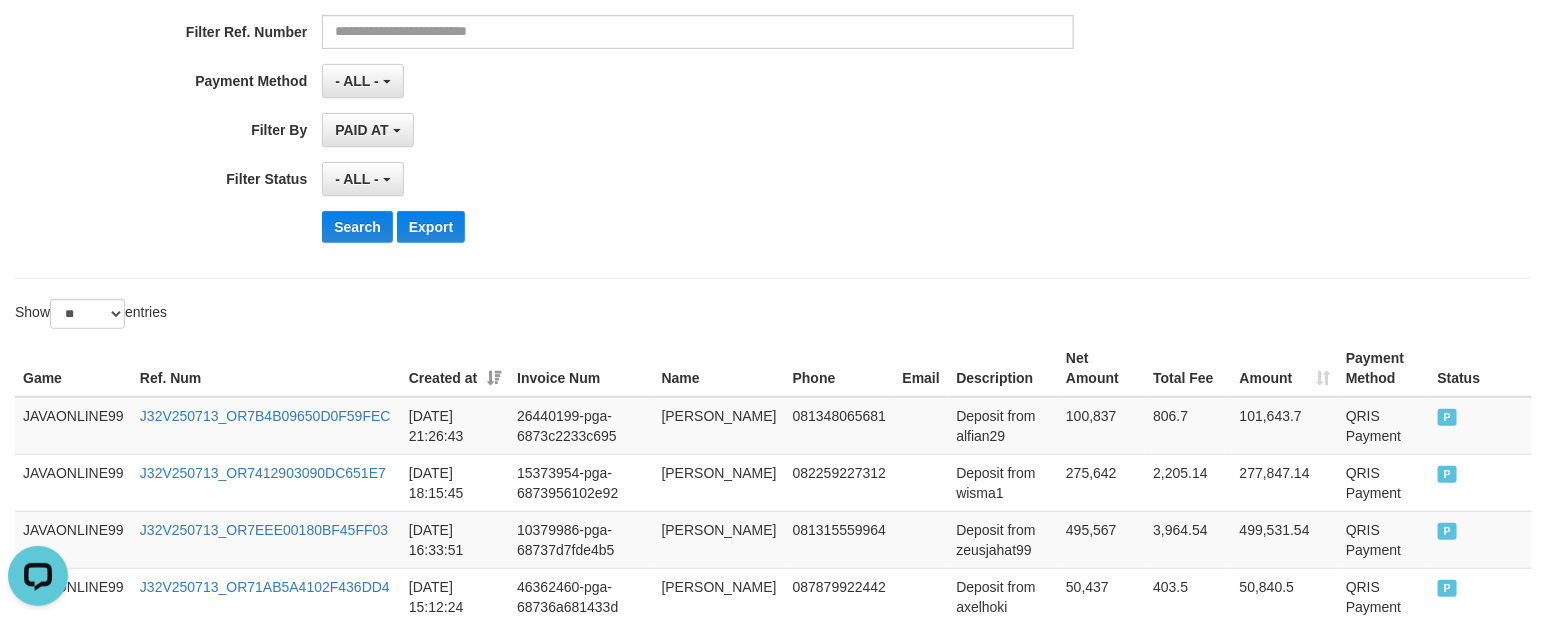 scroll, scrollTop: 125, scrollLeft: 0, axis: vertical 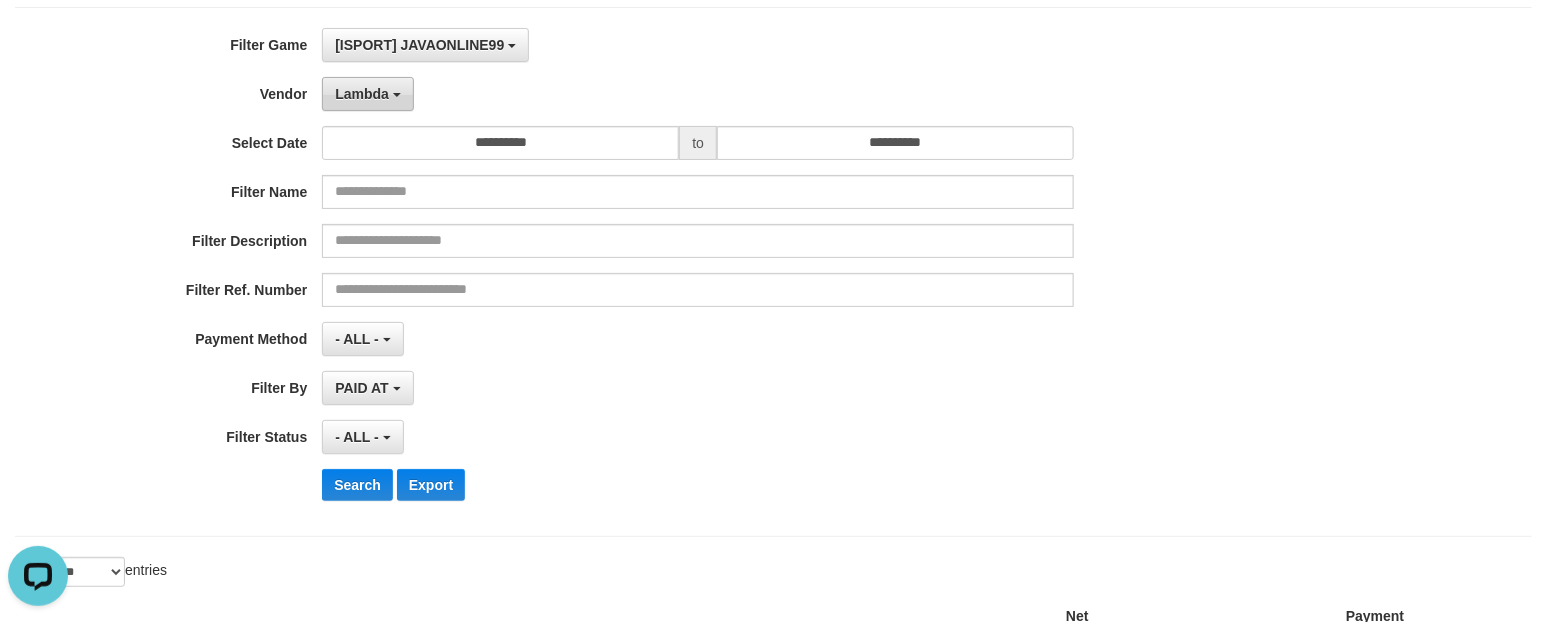 click on "Lambda" at bounding box center (368, 94) 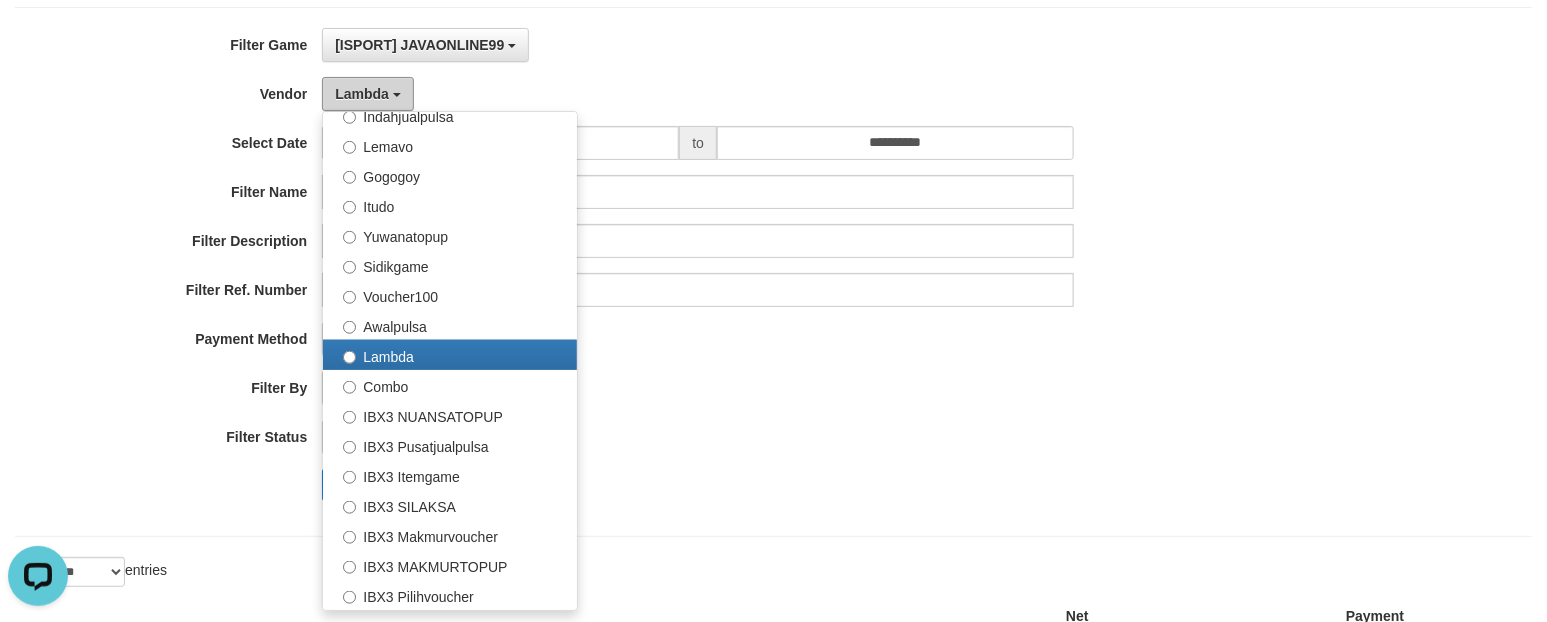 scroll, scrollTop: 0, scrollLeft: 0, axis: both 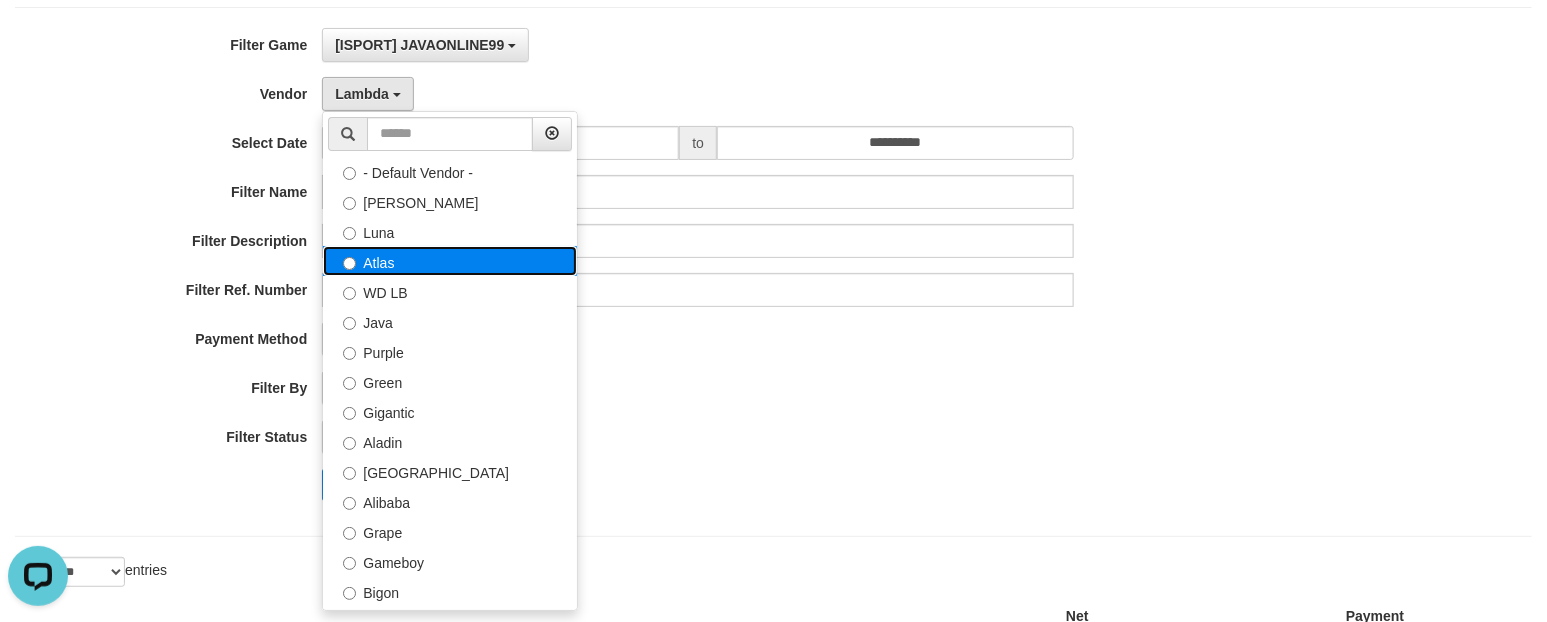 click on "Atlas" at bounding box center (450, 261) 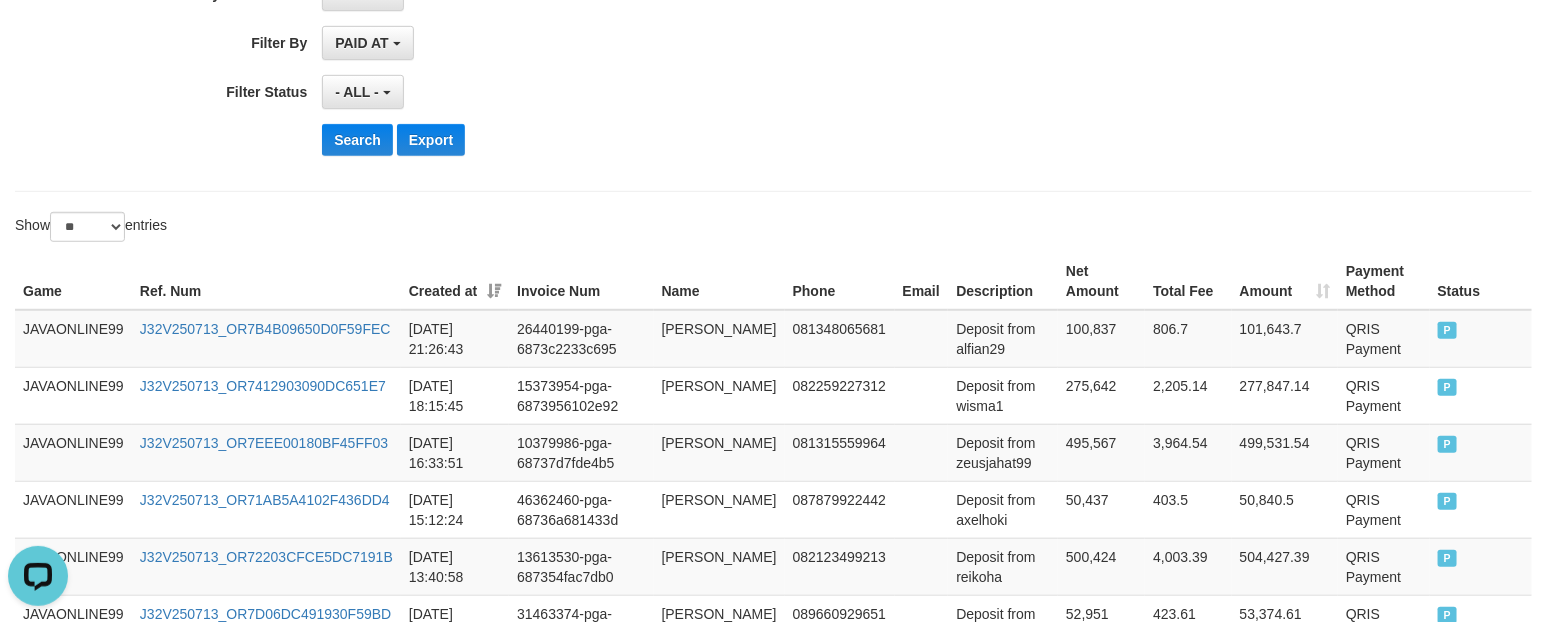 scroll, scrollTop: 500, scrollLeft: 0, axis: vertical 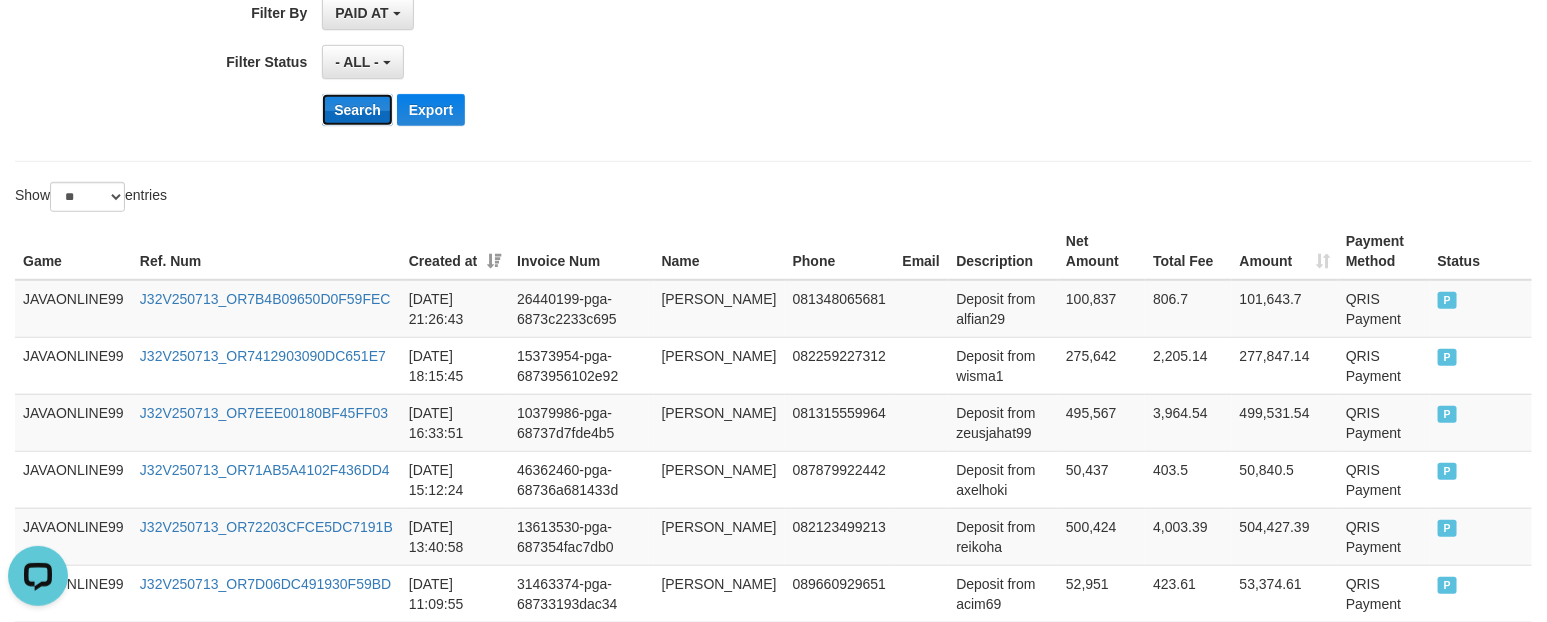 click on "Search" at bounding box center [357, 110] 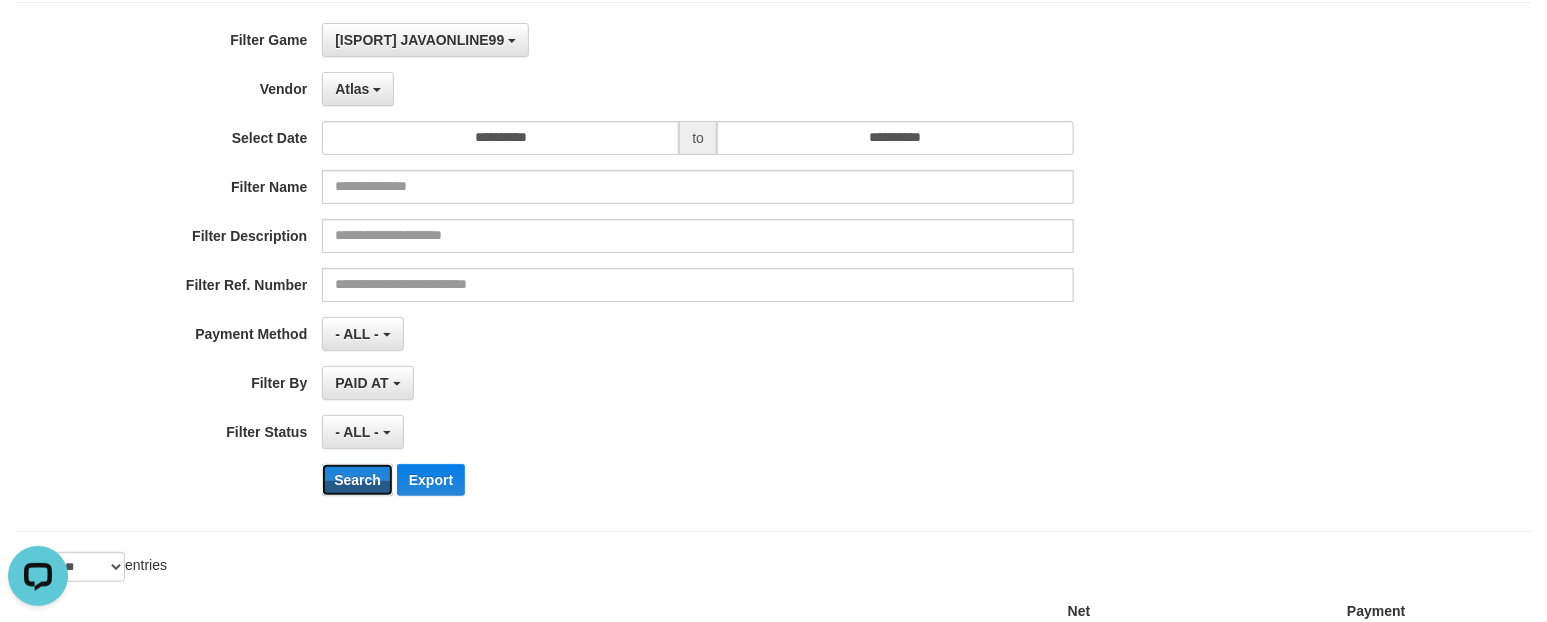scroll, scrollTop: 125, scrollLeft: 0, axis: vertical 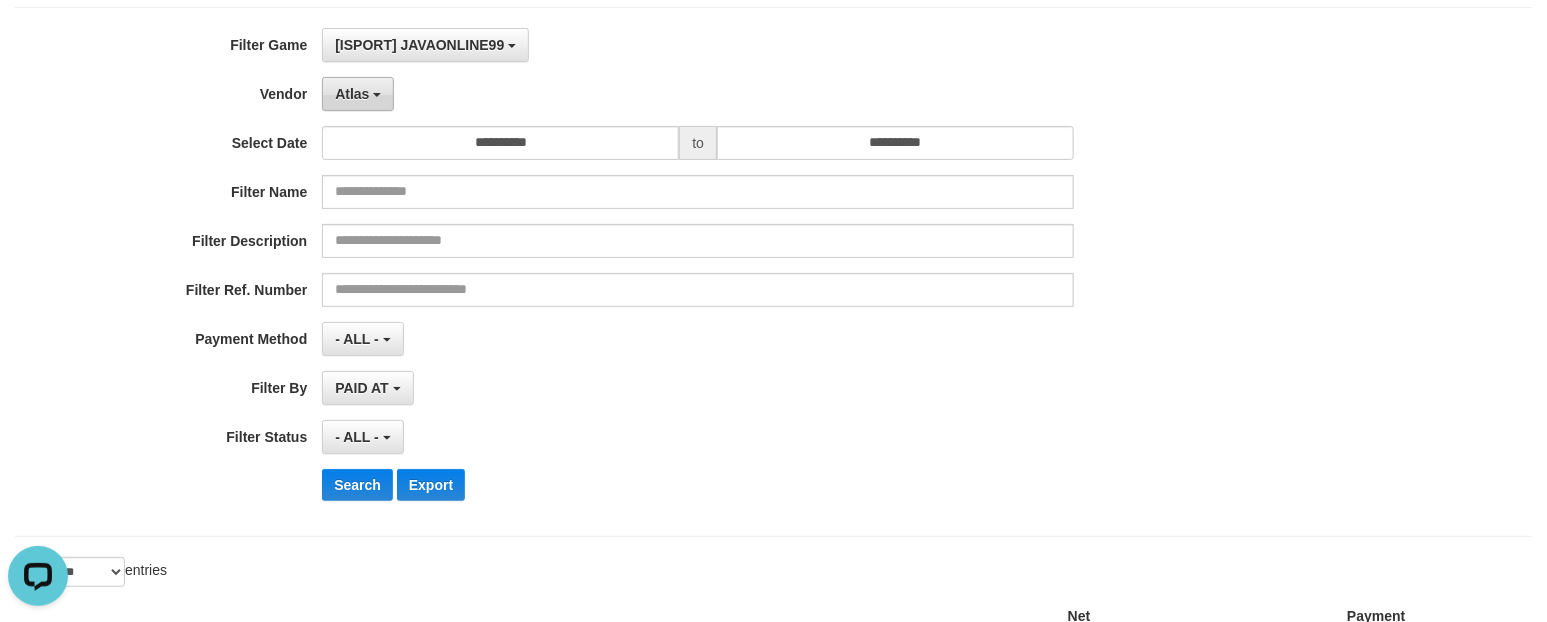 click on "Atlas" at bounding box center [358, 94] 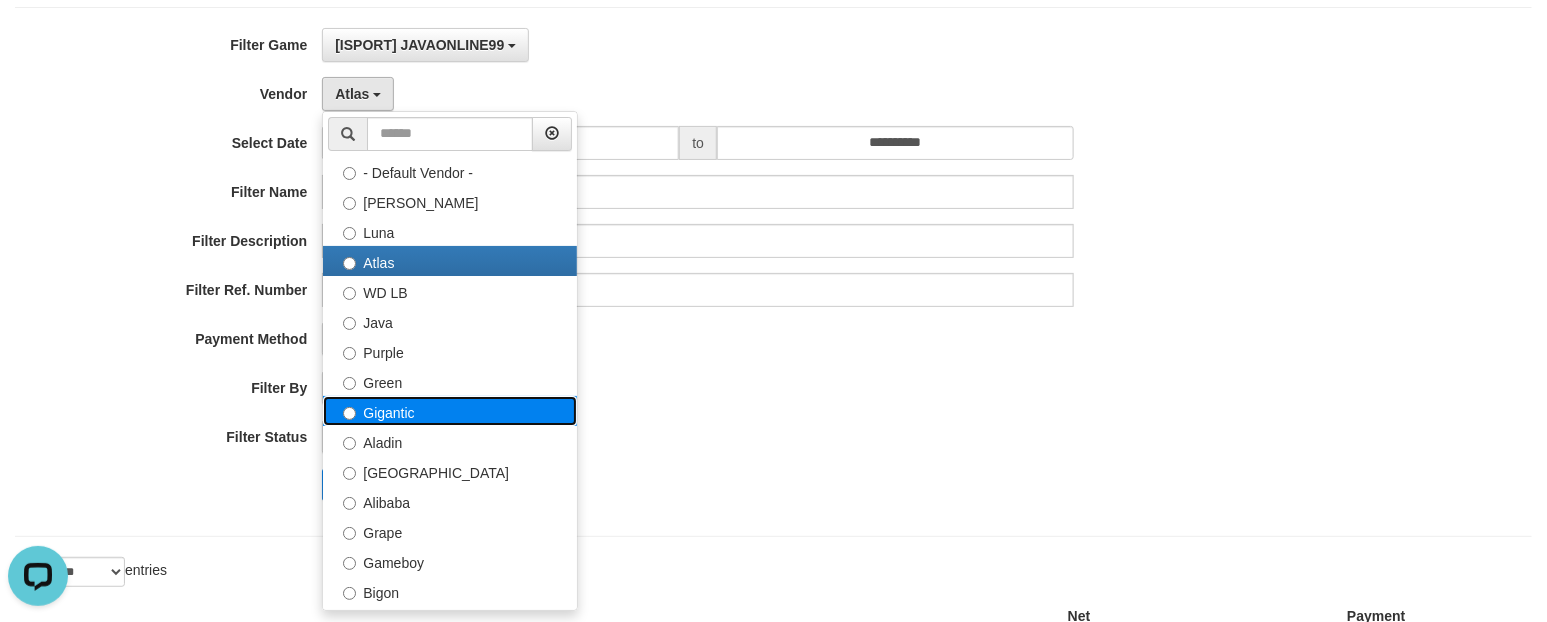click on "Gigantic" at bounding box center [450, 411] 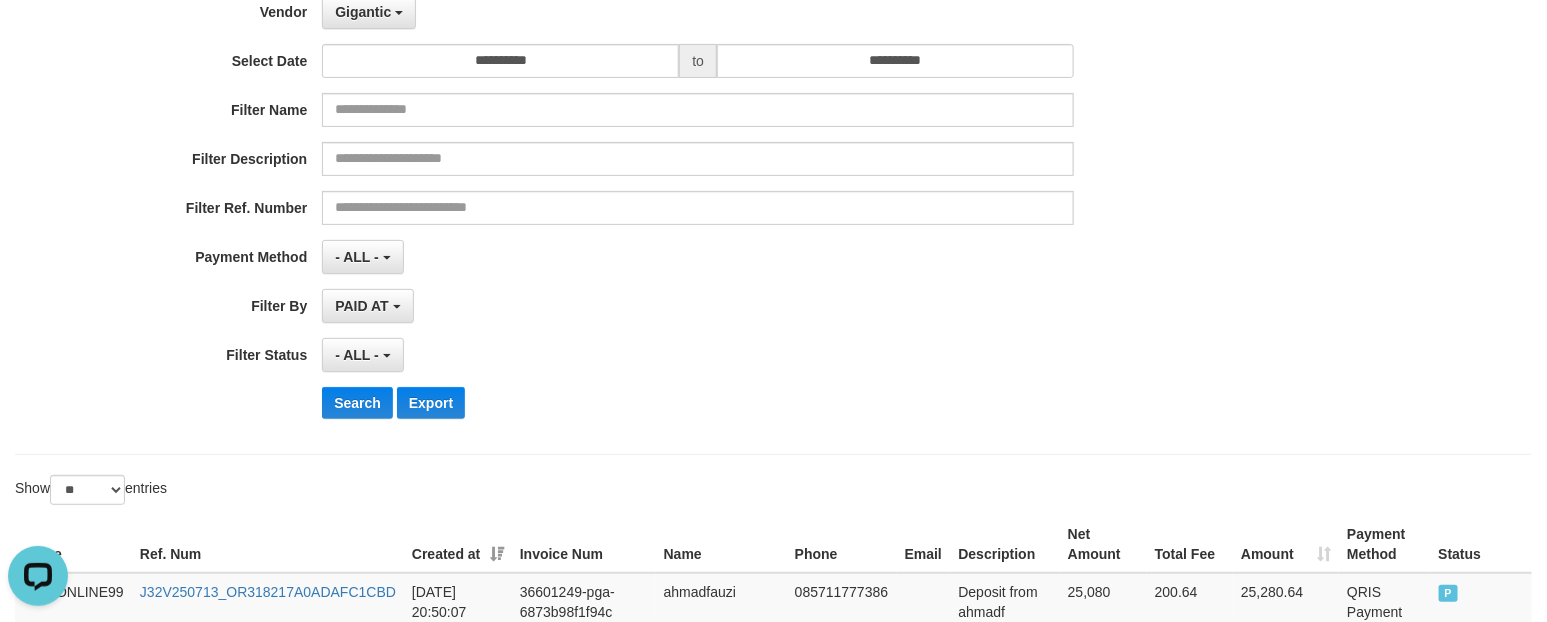 scroll, scrollTop: 500, scrollLeft: 0, axis: vertical 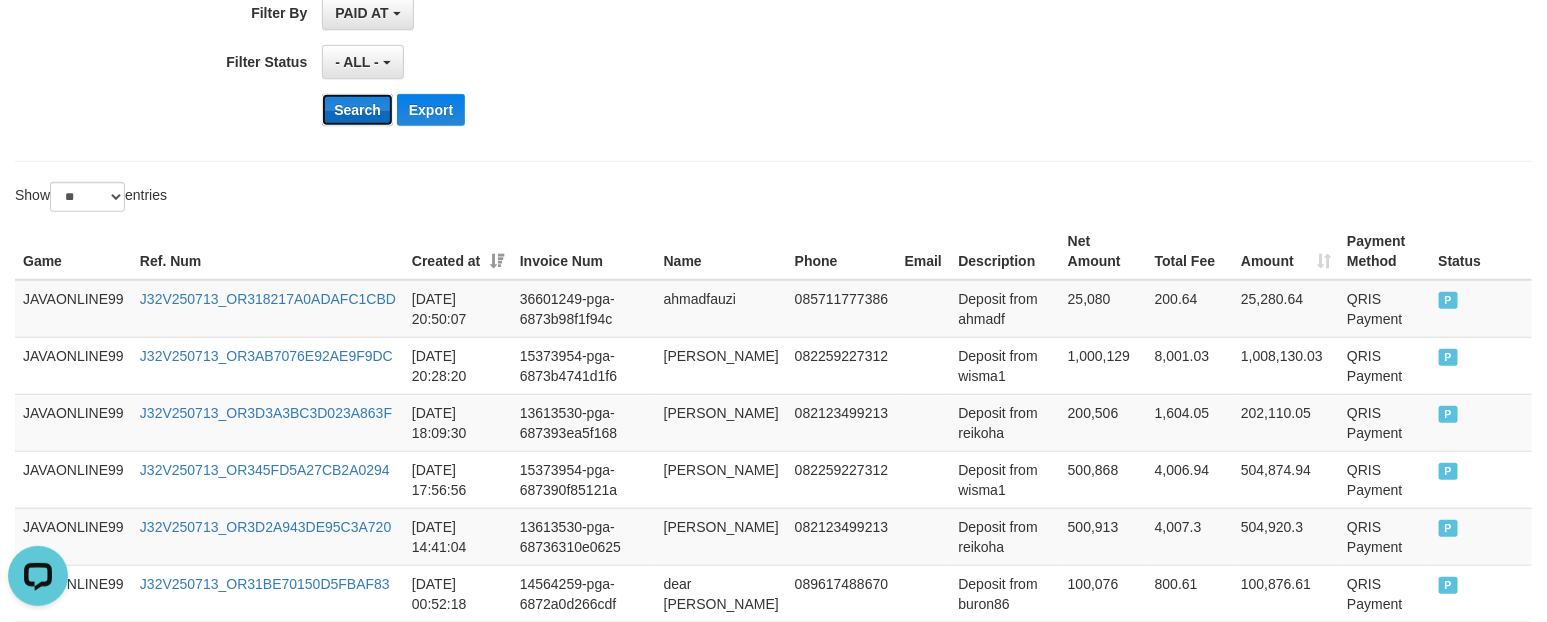 click on "Search" at bounding box center (357, 110) 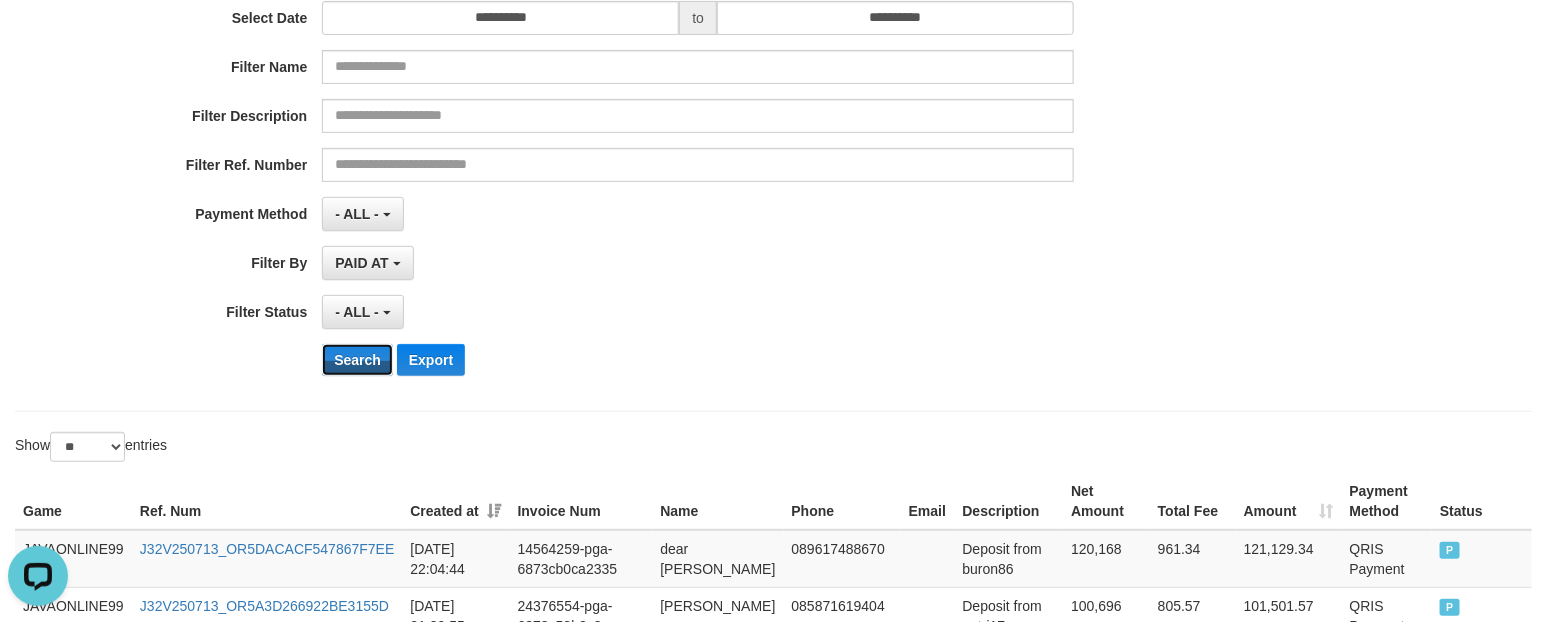 scroll, scrollTop: 125, scrollLeft: 0, axis: vertical 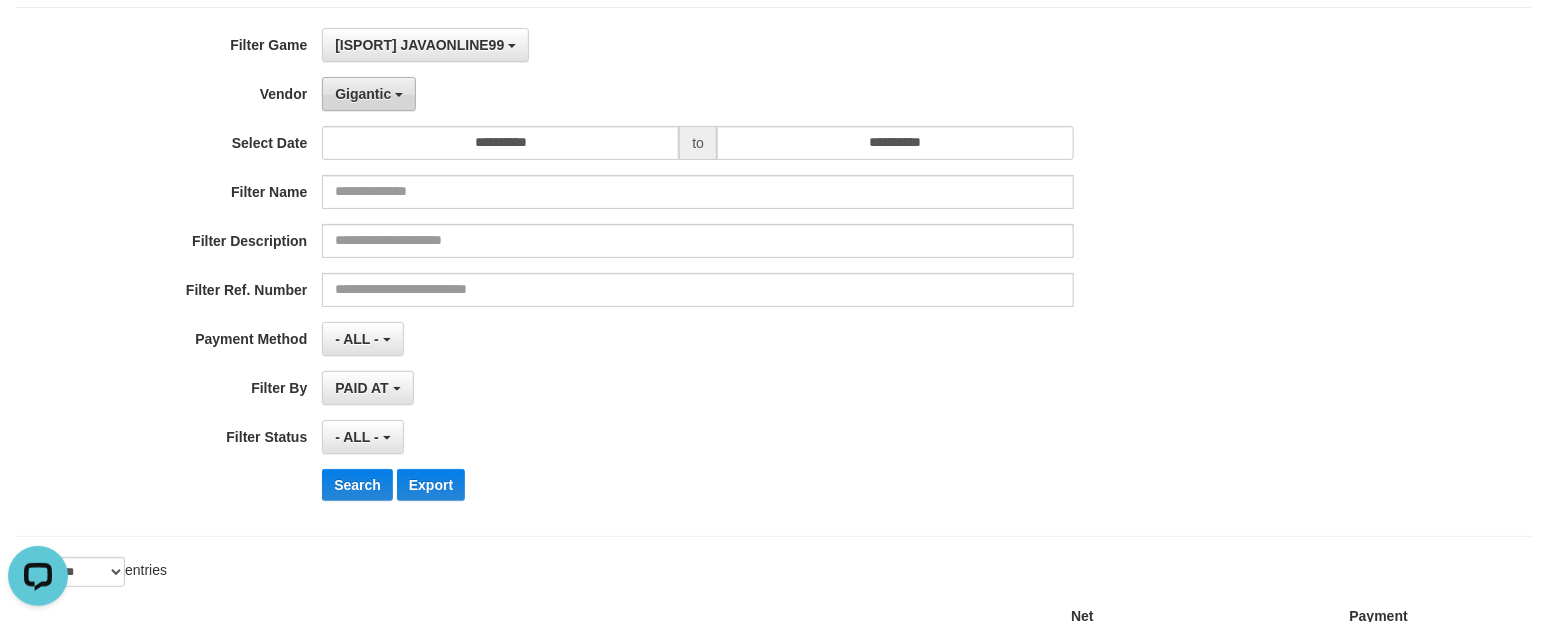 click on "Gigantic" at bounding box center (363, 94) 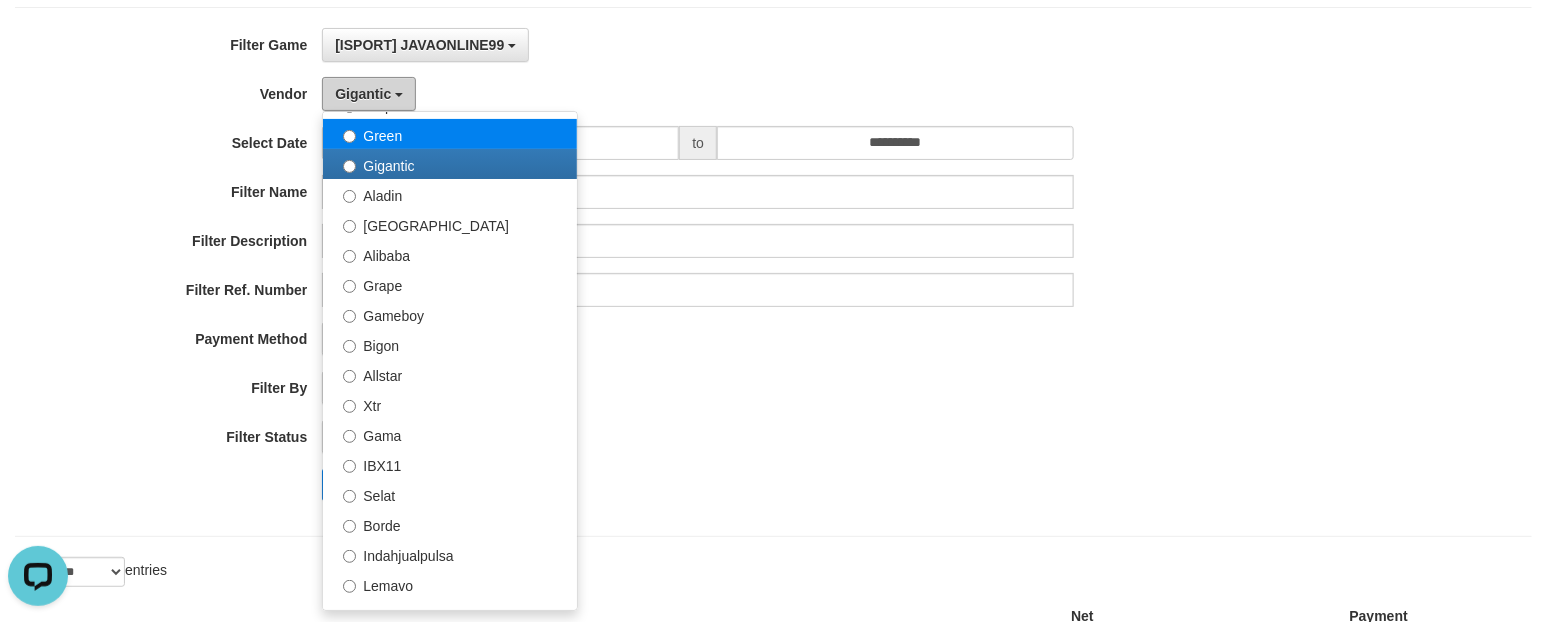 scroll, scrollTop: 250, scrollLeft: 0, axis: vertical 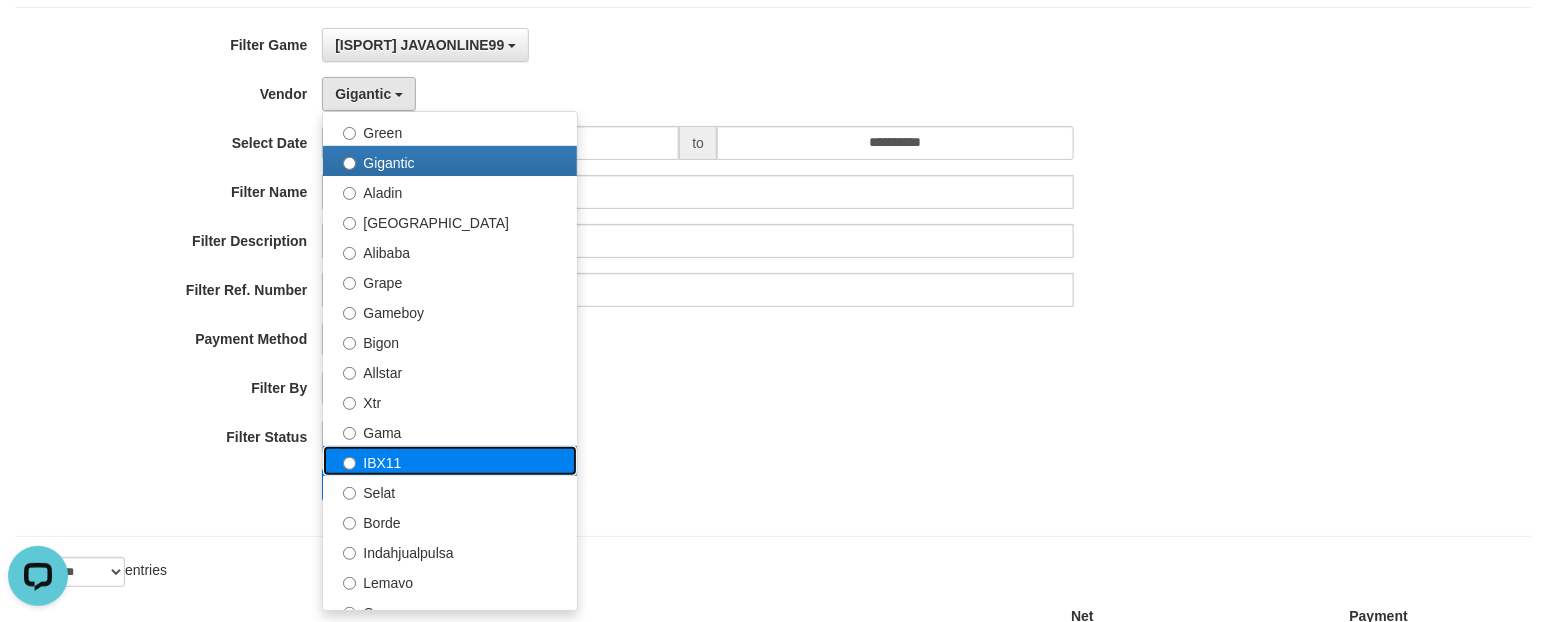 click on "IBX11" at bounding box center (450, 461) 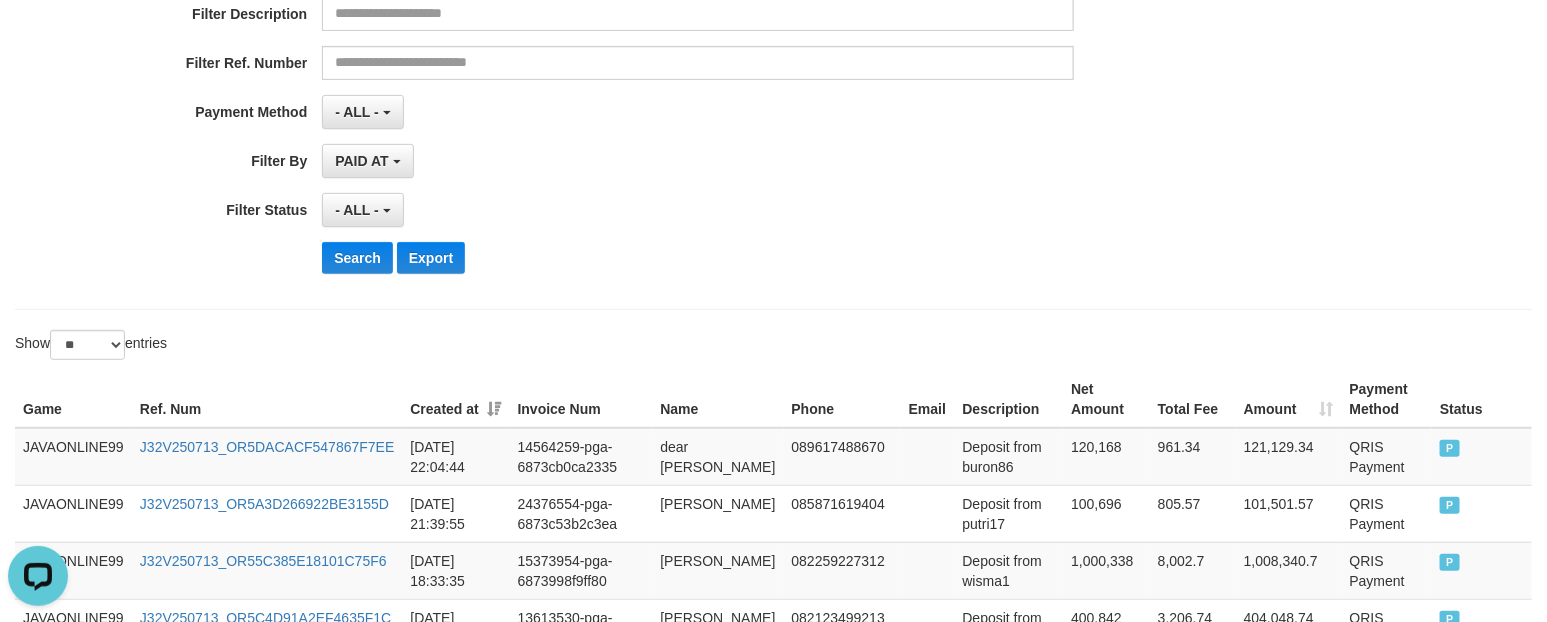 scroll, scrollTop: 375, scrollLeft: 0, axis: vertical 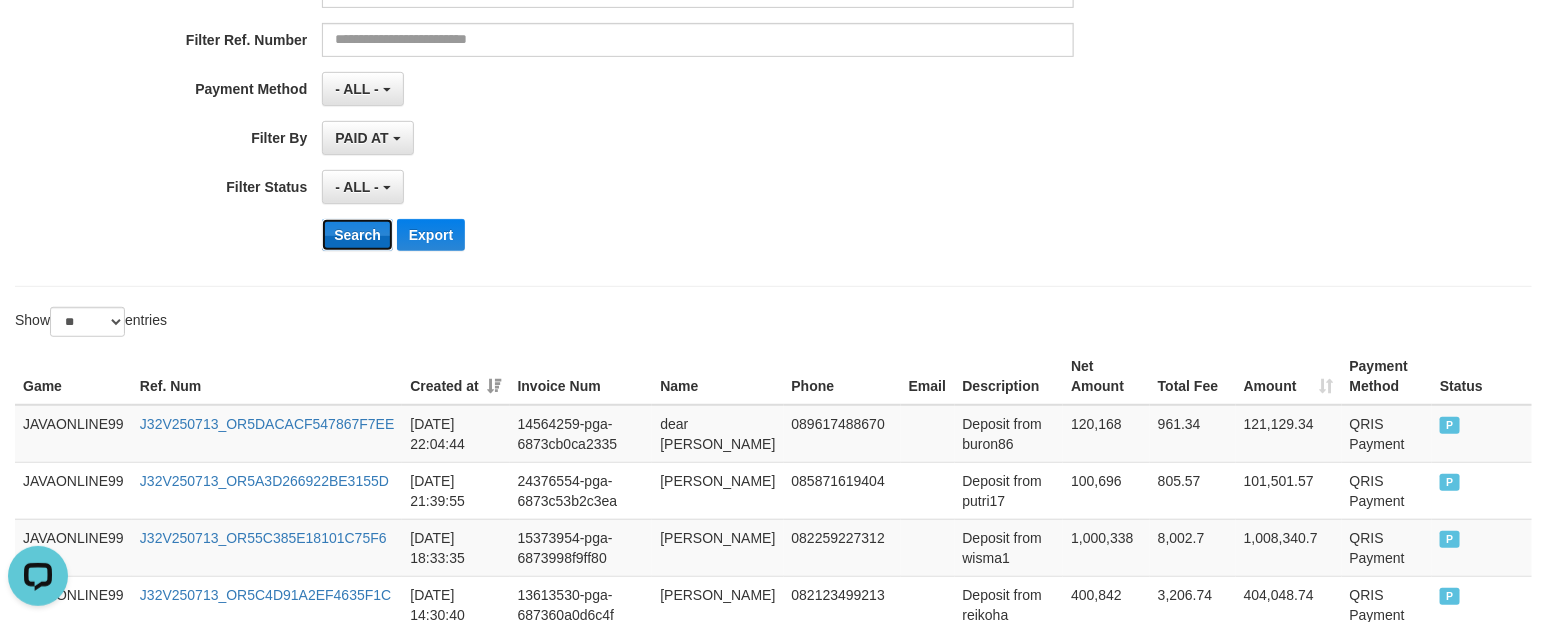 click on "Search" at bounding box center (357, 235) 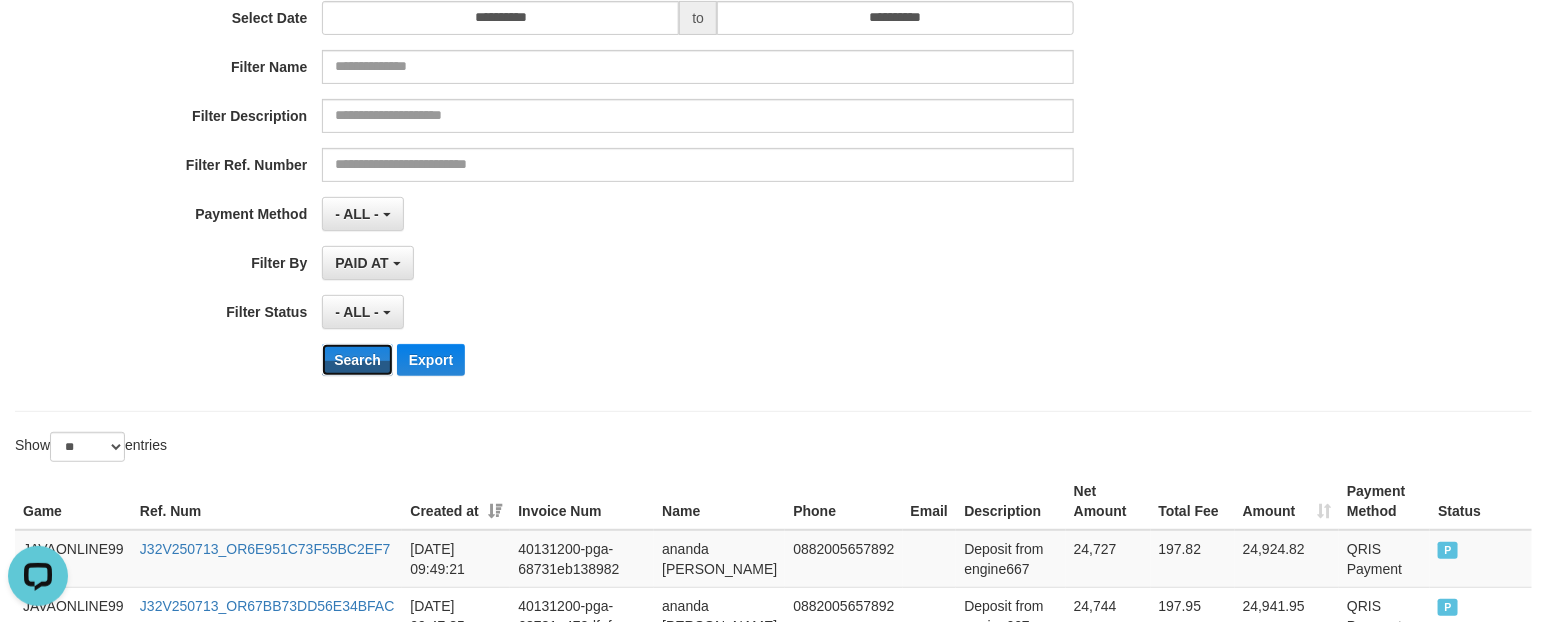 scroll, scrollTop: 125, scrollLeft: 0, axis: vertical 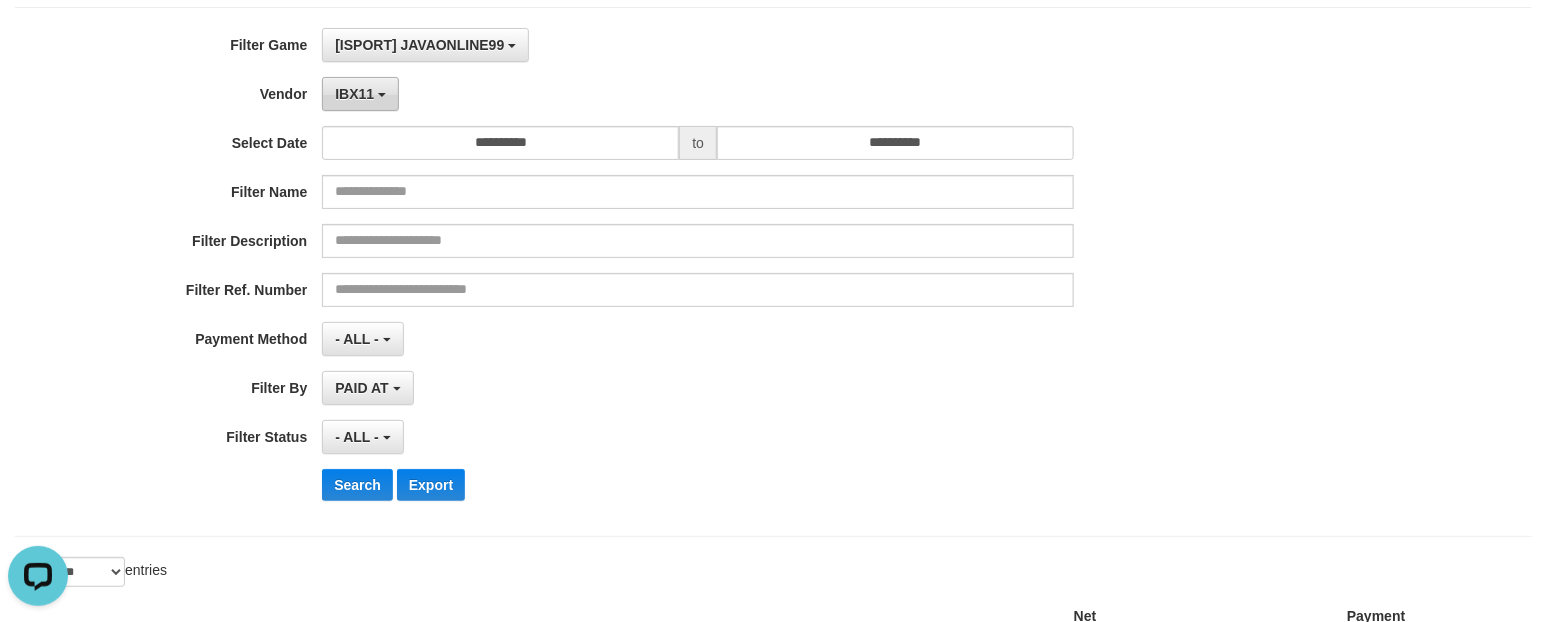 click on "IBX11" at bounding box center (360, 94) 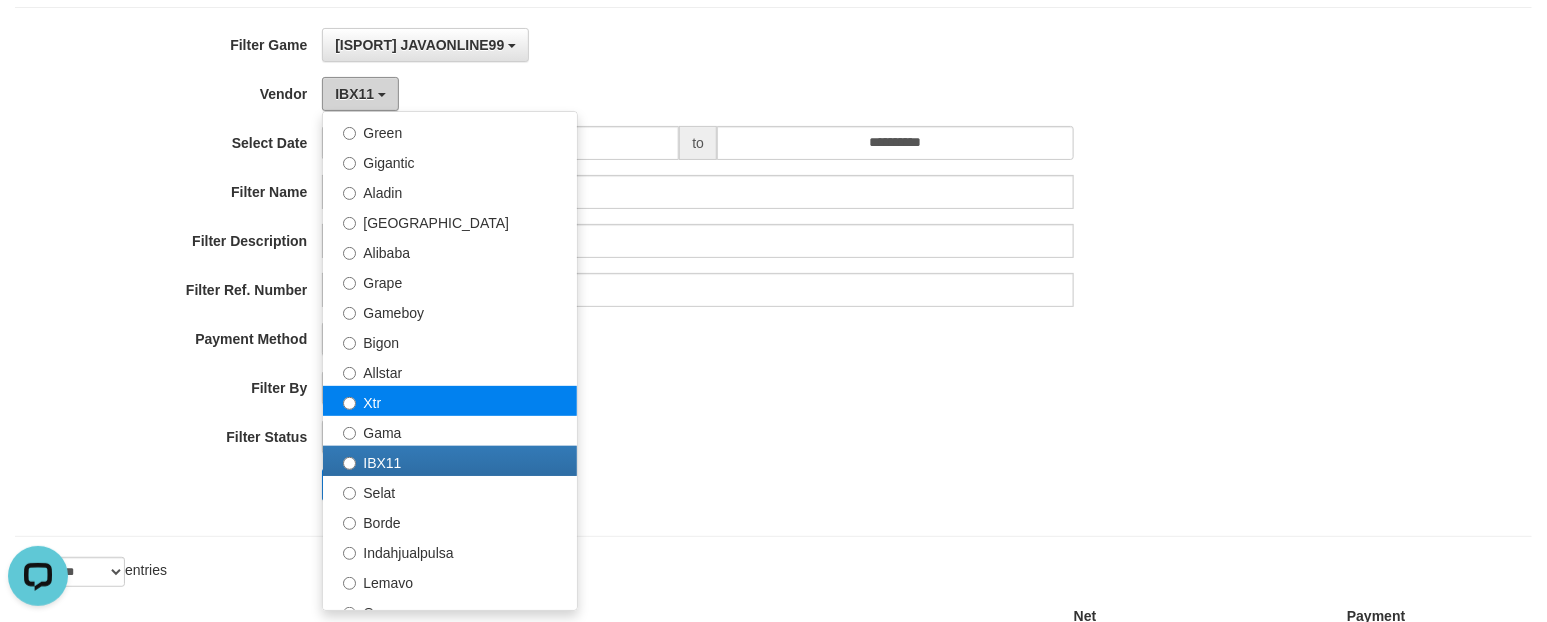 scroll, scrollTop: 625, scrollLeft: 0, axis: vertical 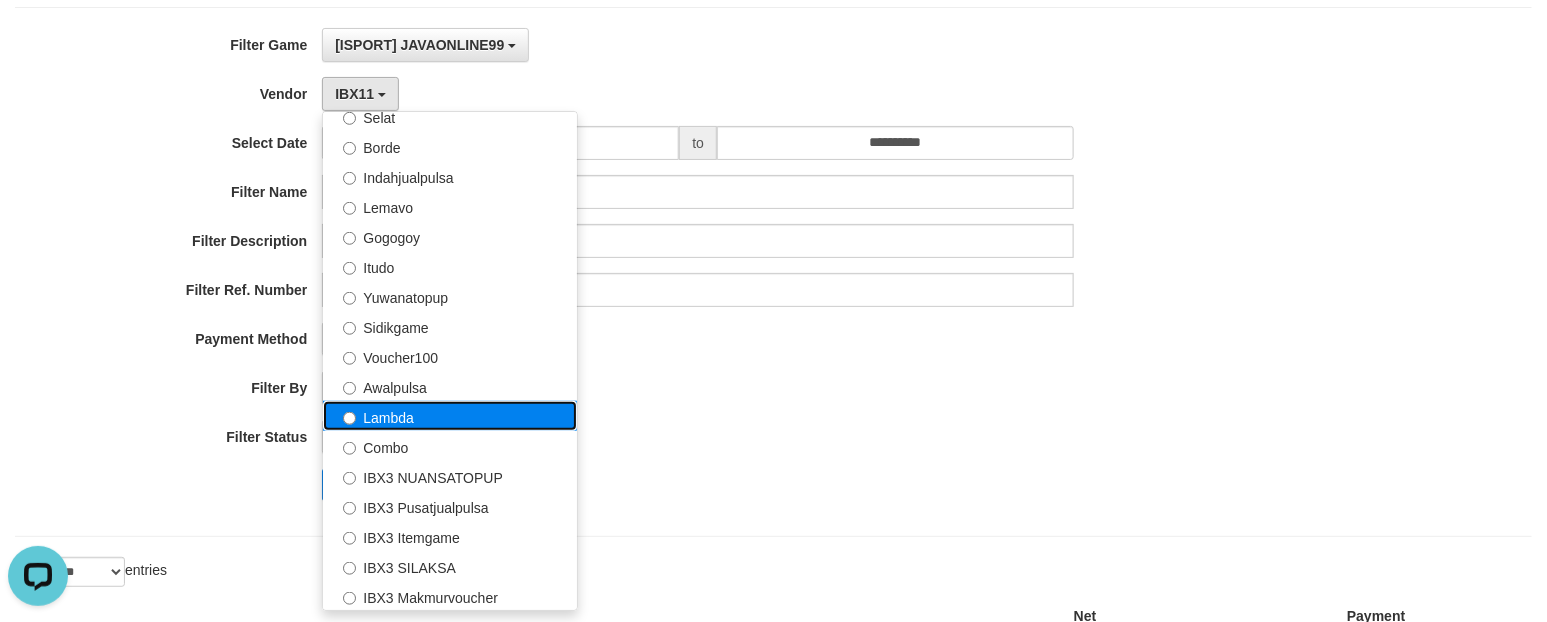 click on "Lambda" at bounding box center (450, 416) 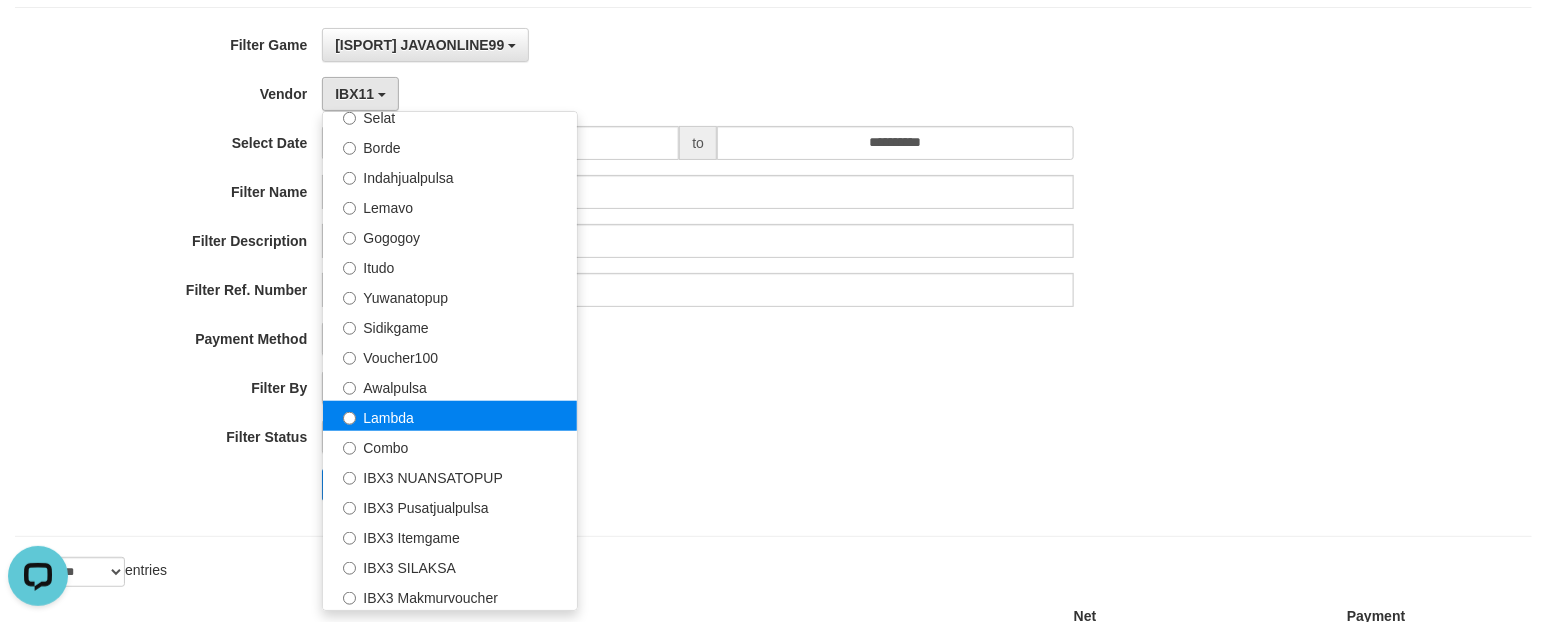 select on "**********" 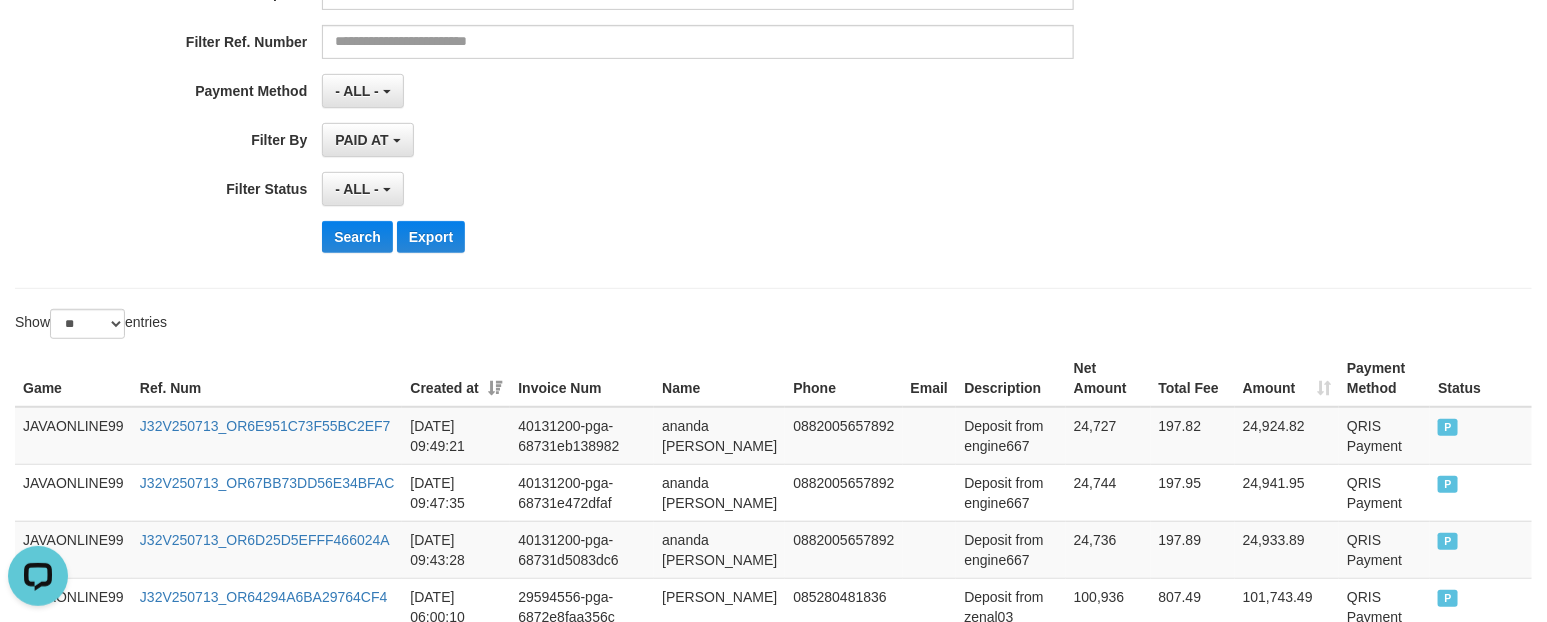 scroll, scrollTop: 375, scrollLeft: 0, axis: vertical 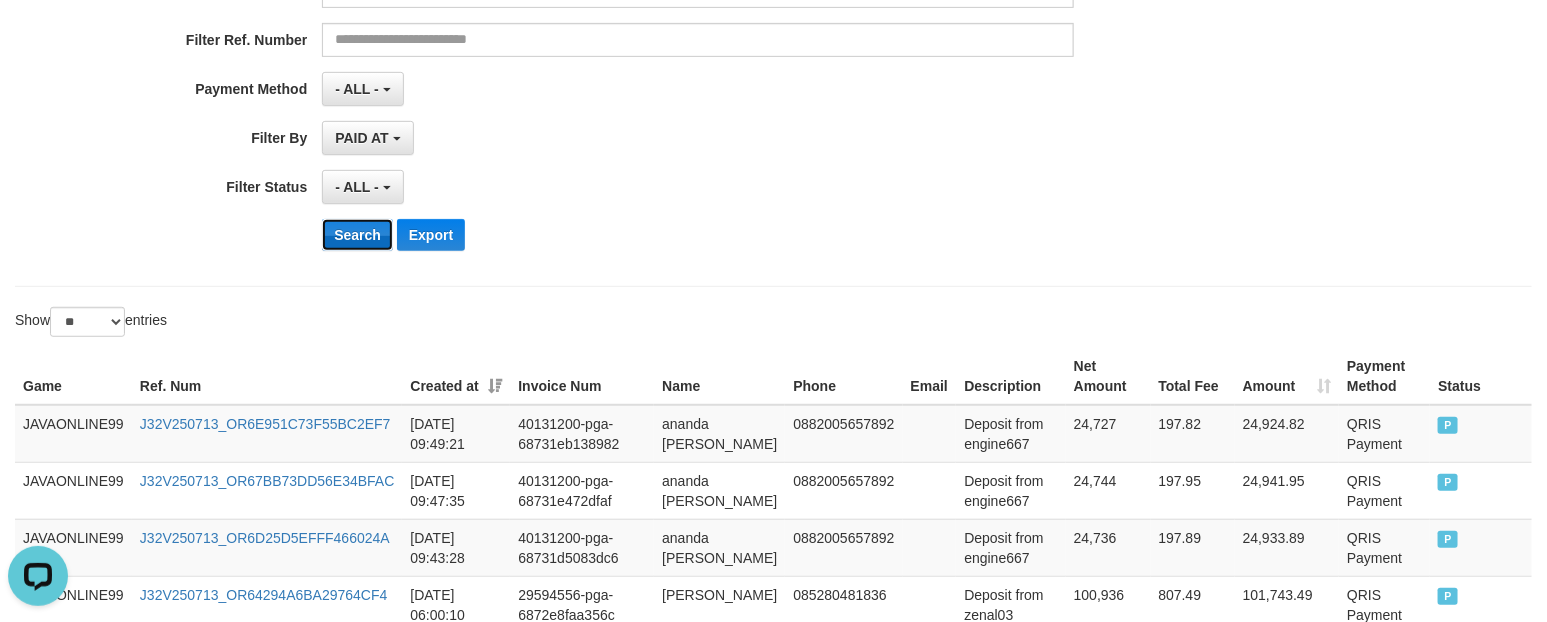 click on "Search" at bounding box center (357, 235) 